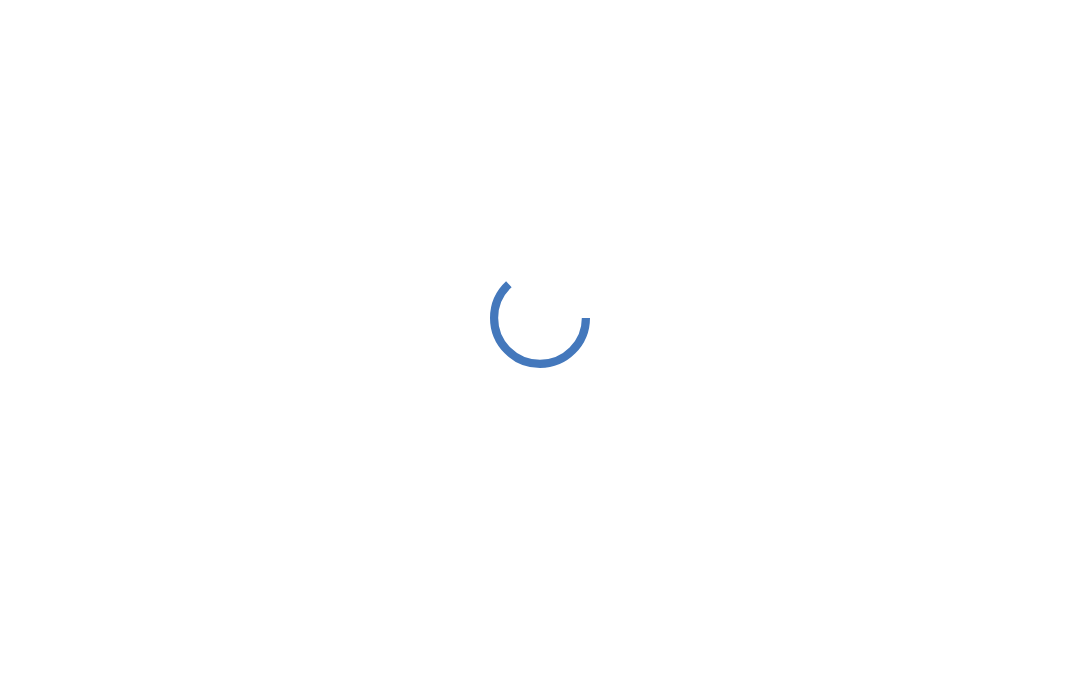 scroll, scrollTop: 0, scrollLeft: 0, axis: both 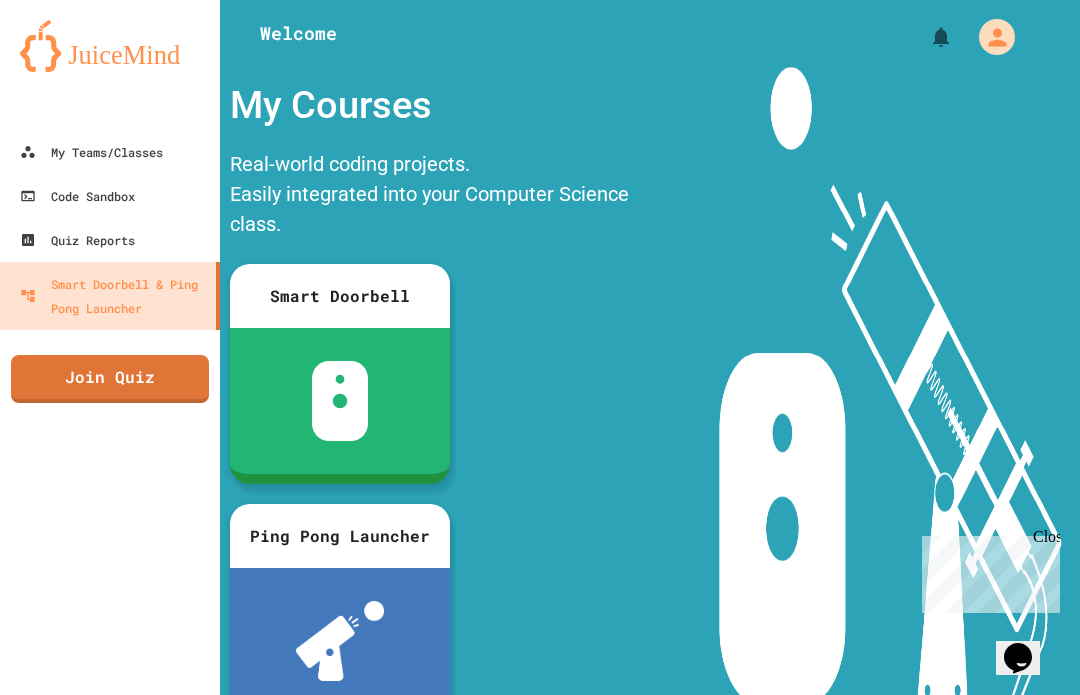 click on "Chat with us now!" at bounding box center (987, 646) 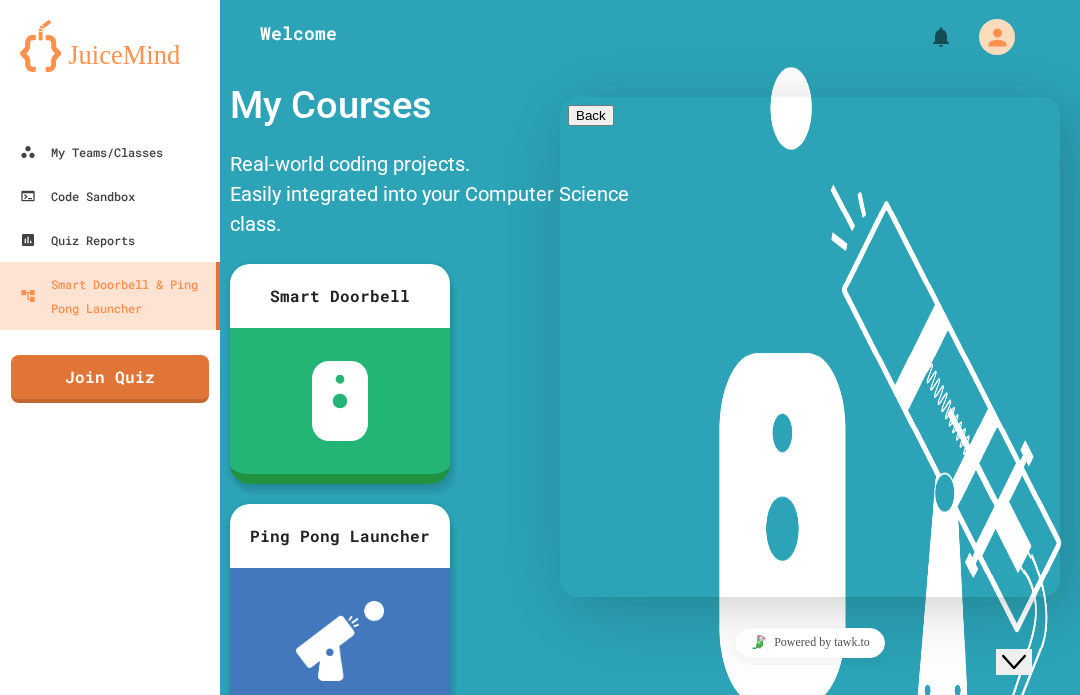 click on "Code Sandbox" at bounding box center [77, 196] 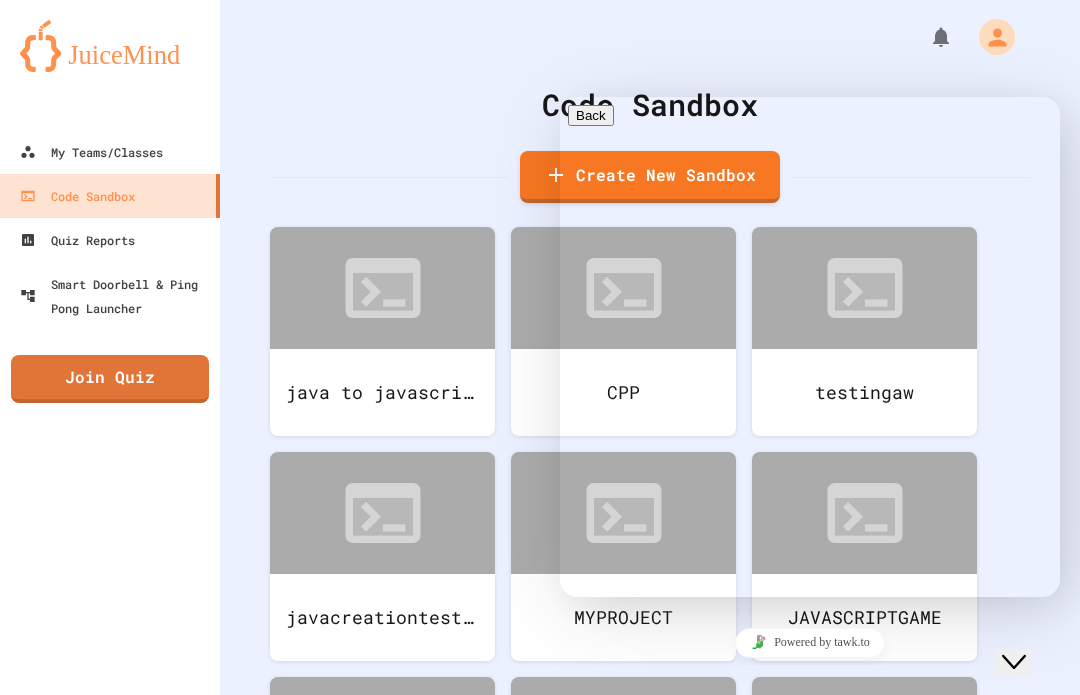 click on "My Teams/Classes" at bounding box center [91, 152] 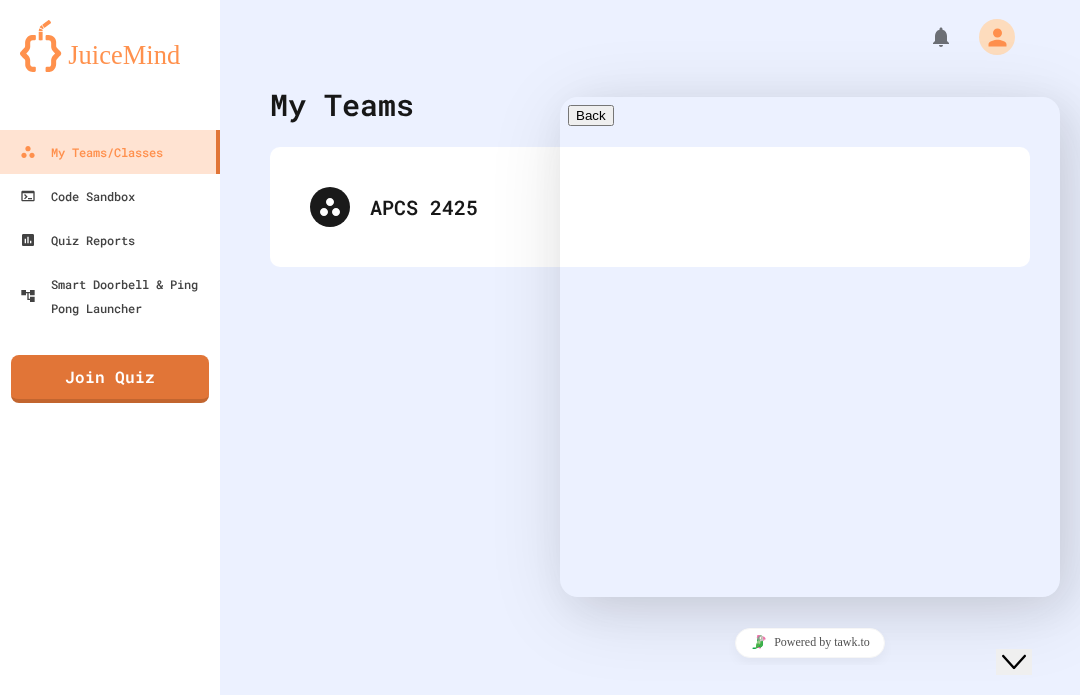 click on "Quiz Reports" at bounding box center [77, 240] 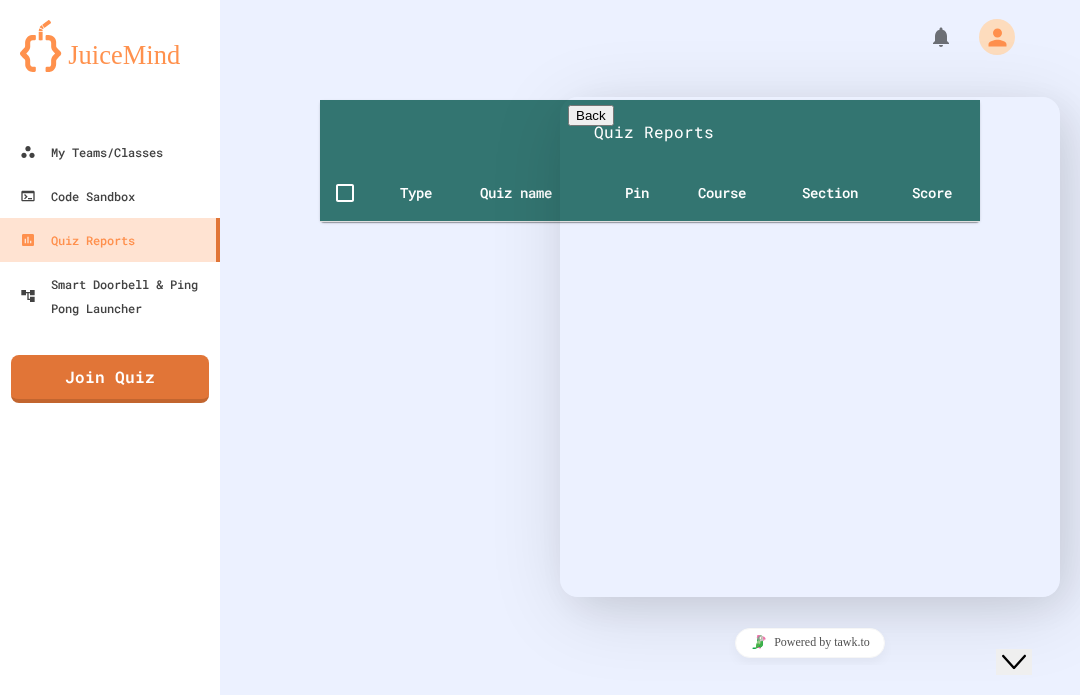 click on "Code Sandbox" at bounding box center (77, 196) 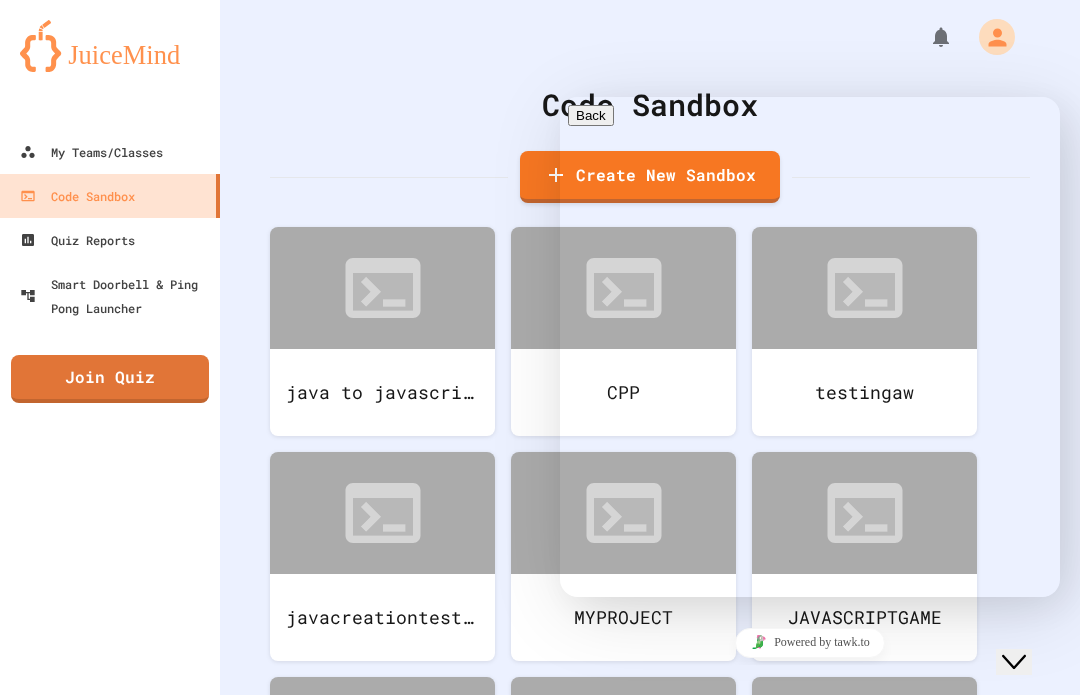 click on "Close Chat This icon closes the chat window." 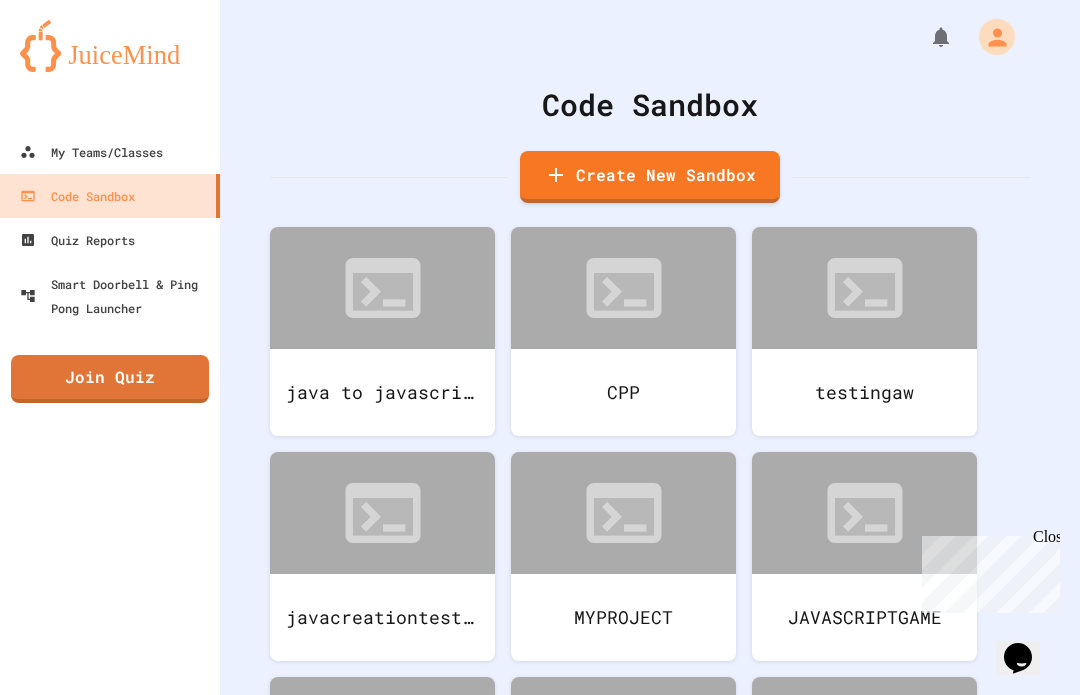 click 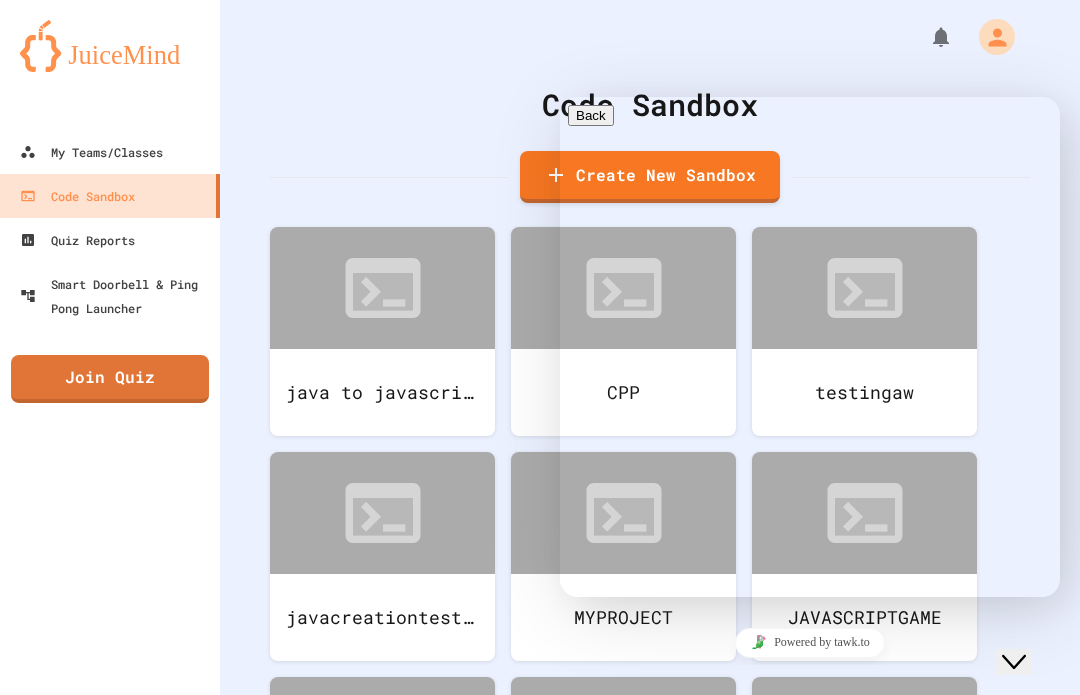 click 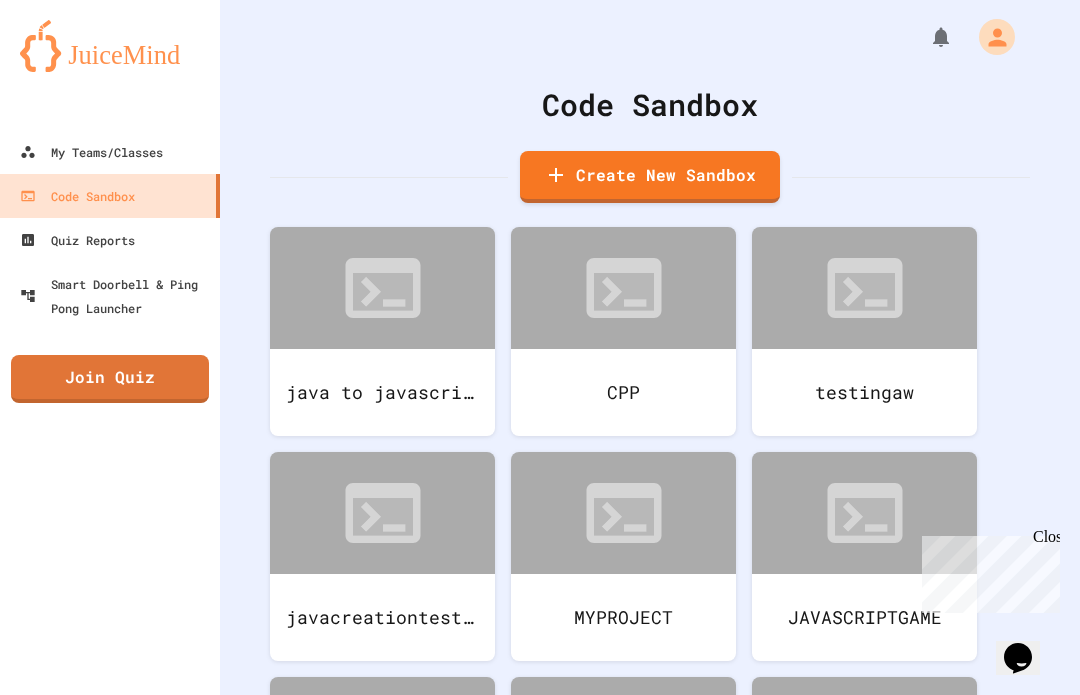 click on "Close" at bounding box center [1045, 540] 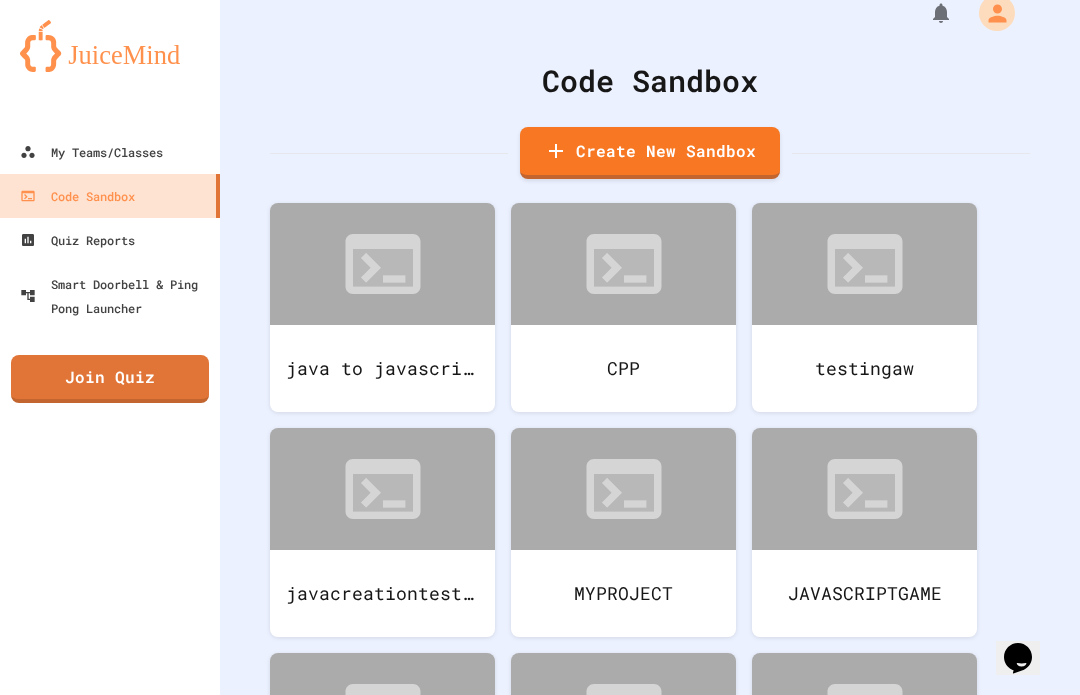 scroll, scrollTop: 23, scrollLeft: 0, axis: vertical 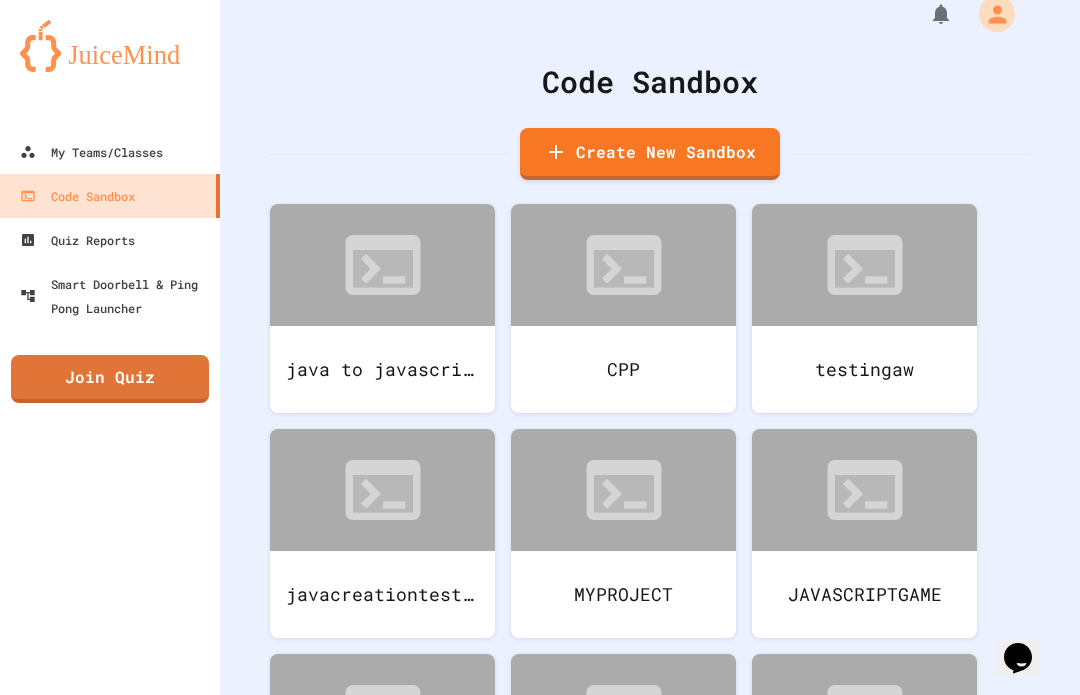 click on "Create New Sandbox" at bounding box center [650, 154] 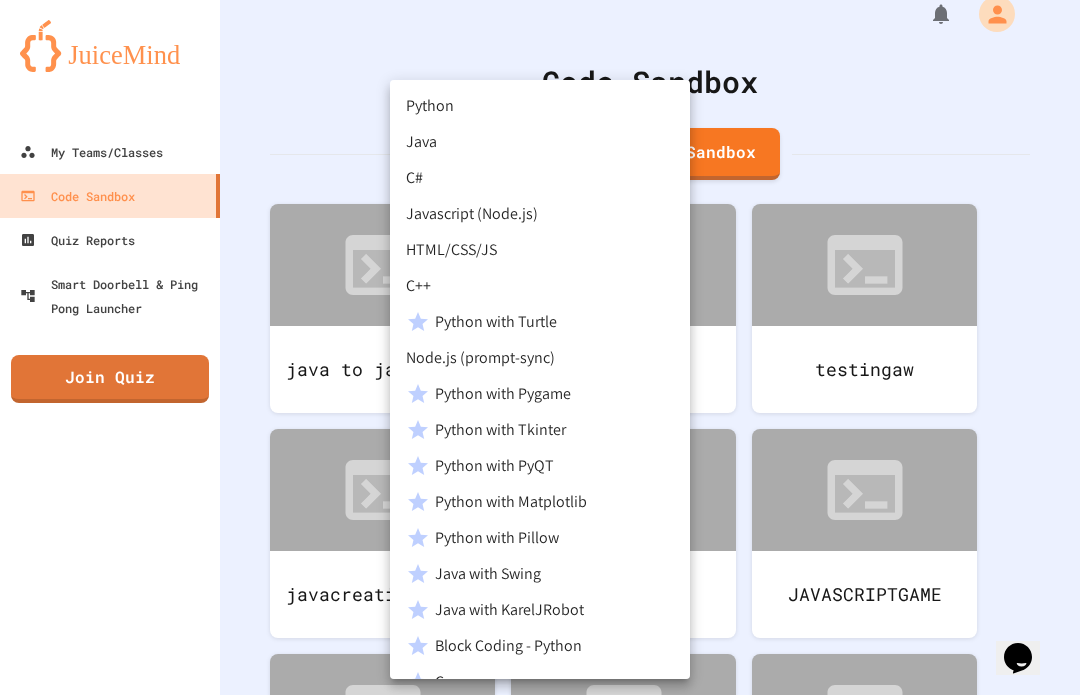 click on "HTML/CSS/JS" at bounding box center [540, 250] 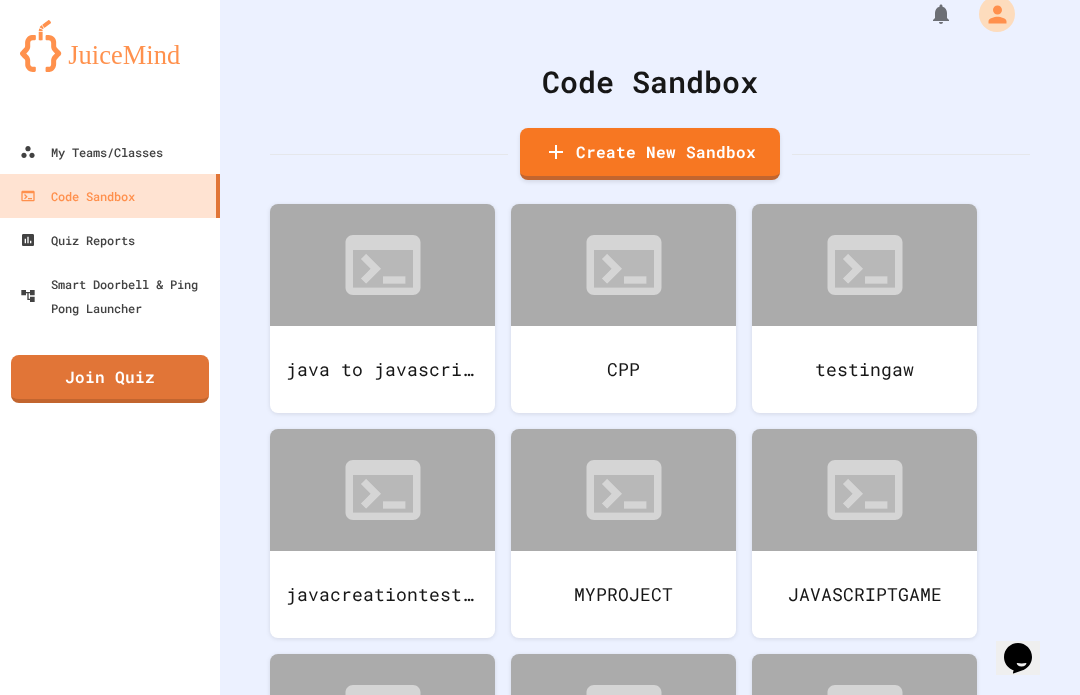 click at bounding box center (540, 792) 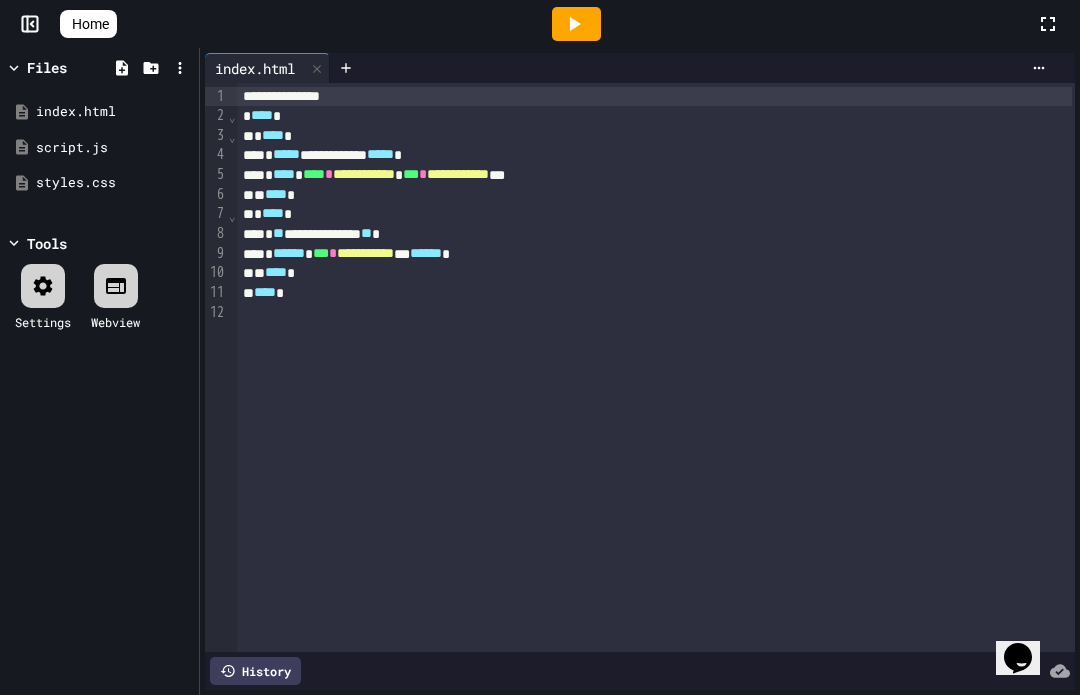 click at bounding box center (576, 24) 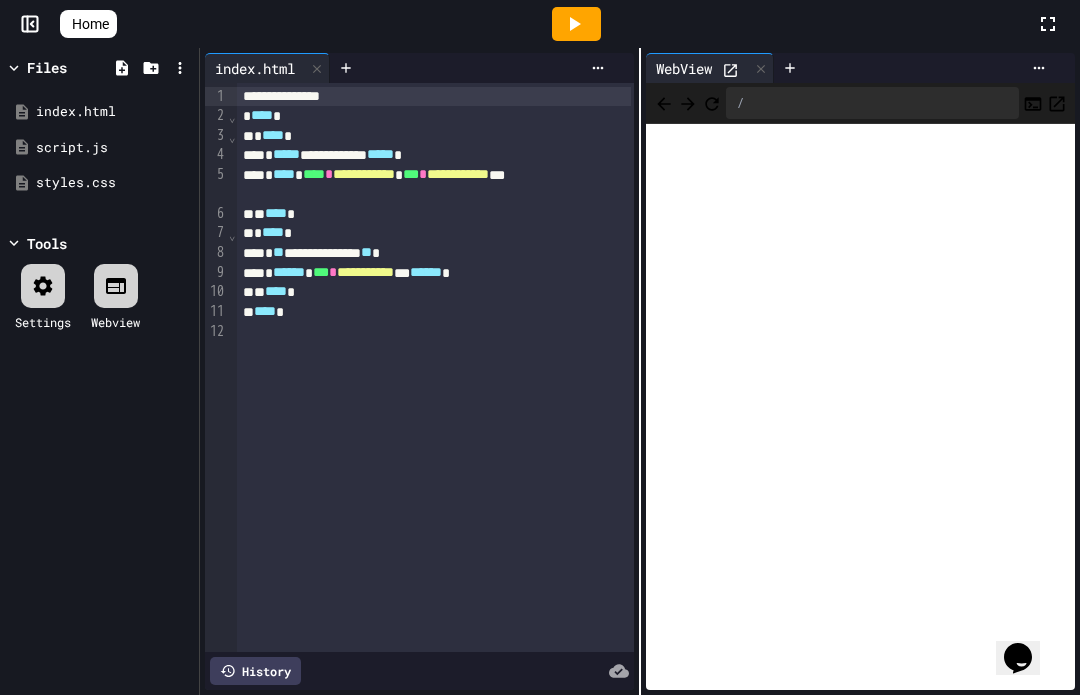 click on "**********" at bounding box center (434, 253) 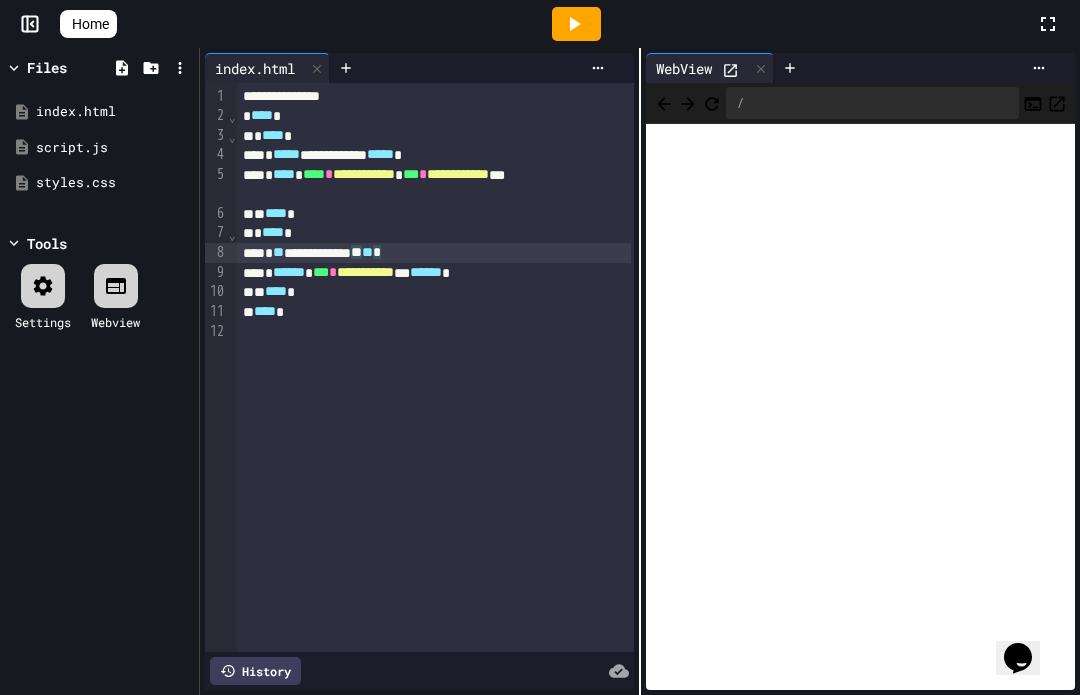 click on "styles.css" at bounding box center (114, 183) 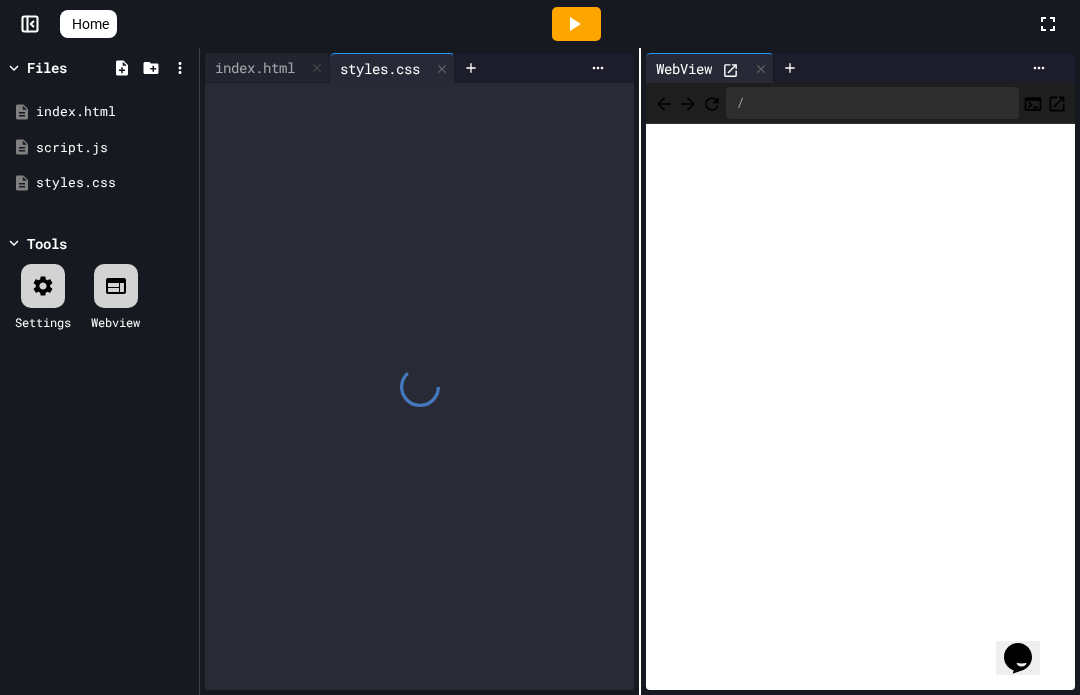 click on "styles.css" at bounding box center (99, 183) 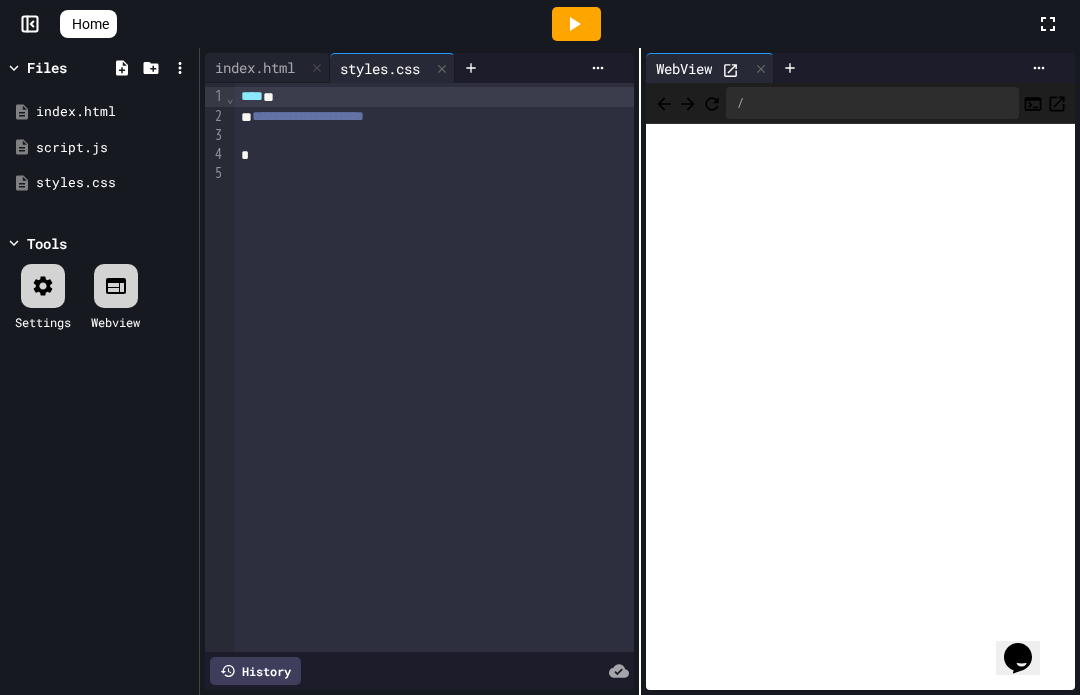 click on "script.js" at bounding box center (99, 148) 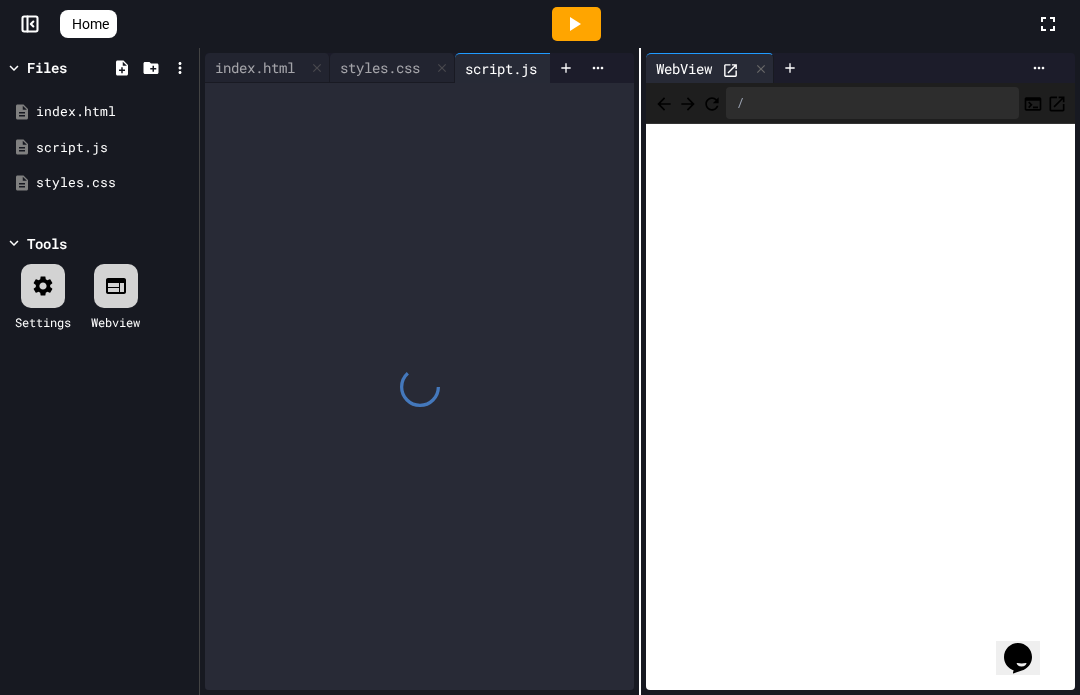click on "script.js" at bounding box center (99, 148) 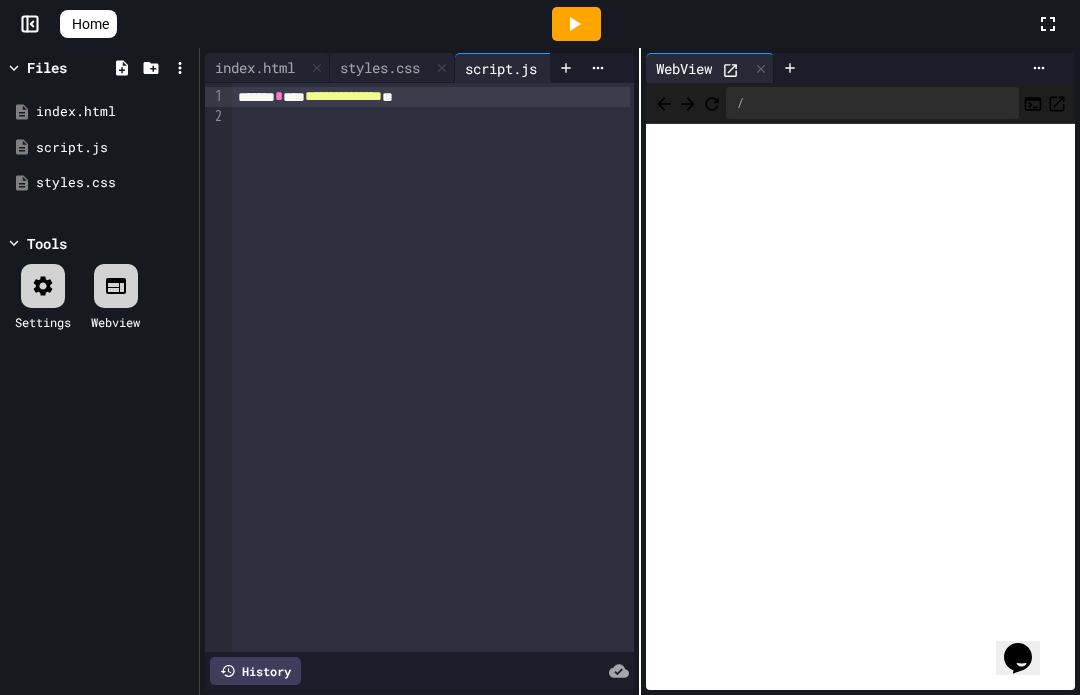 click on "index.html" at bounding box center (255, 67) 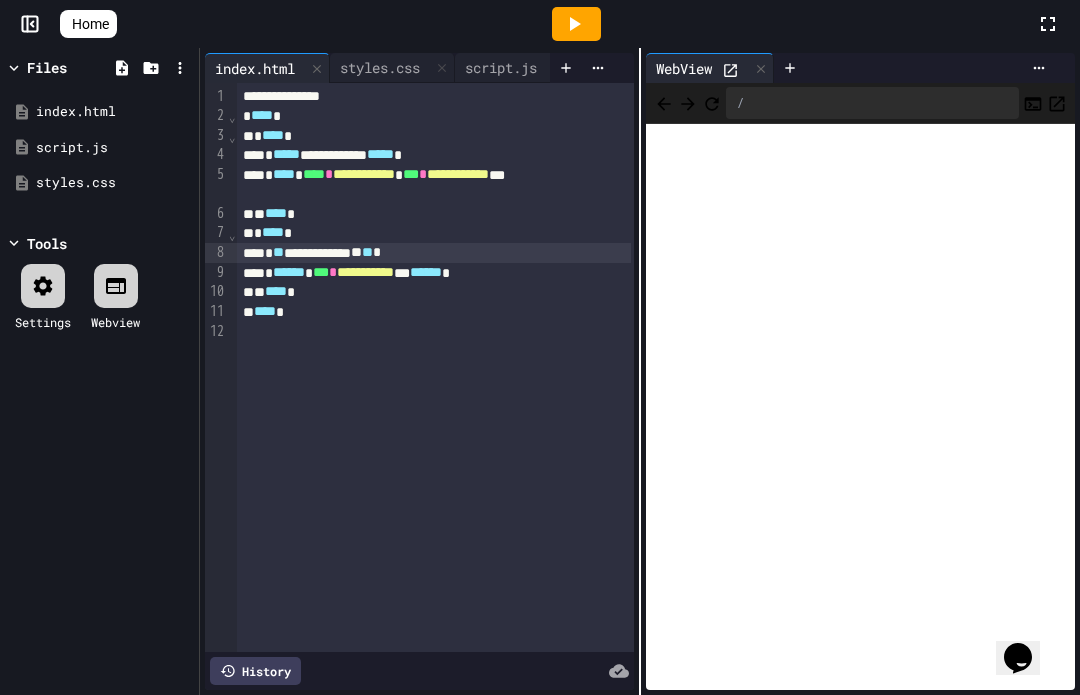 click on "styles.css" at bounding box center (380, 67) 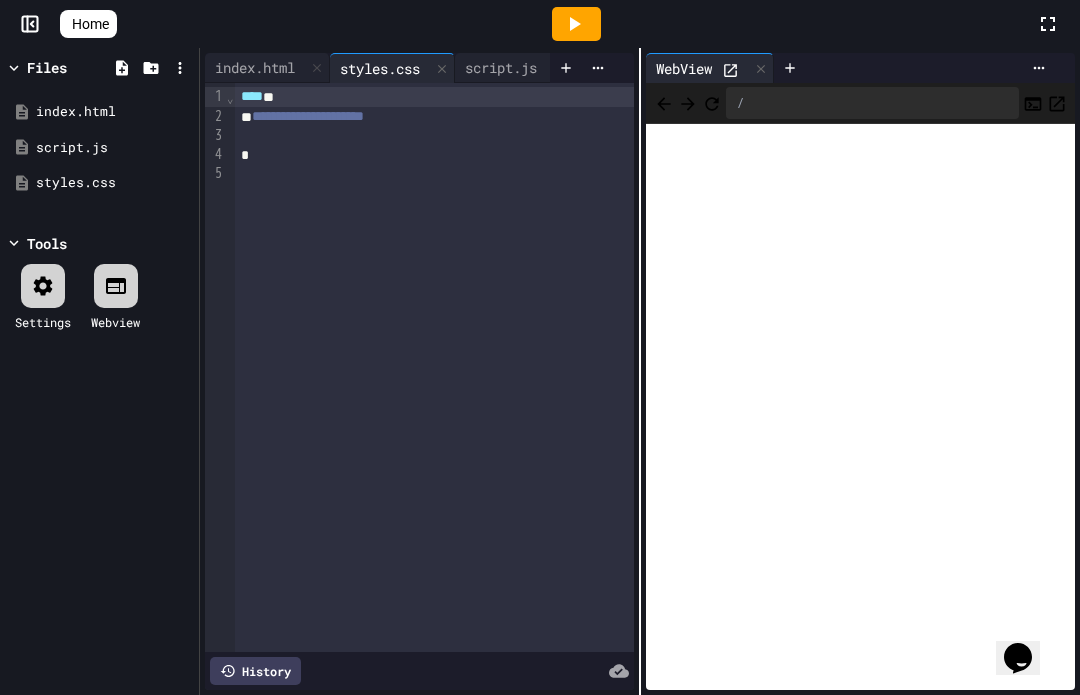 click 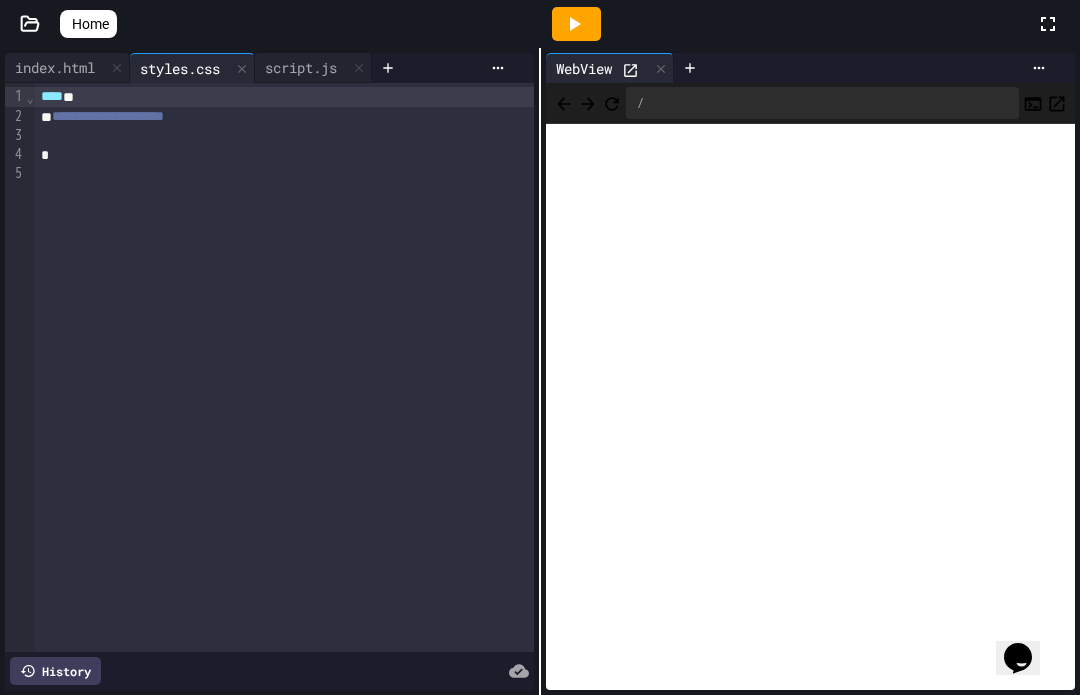 click 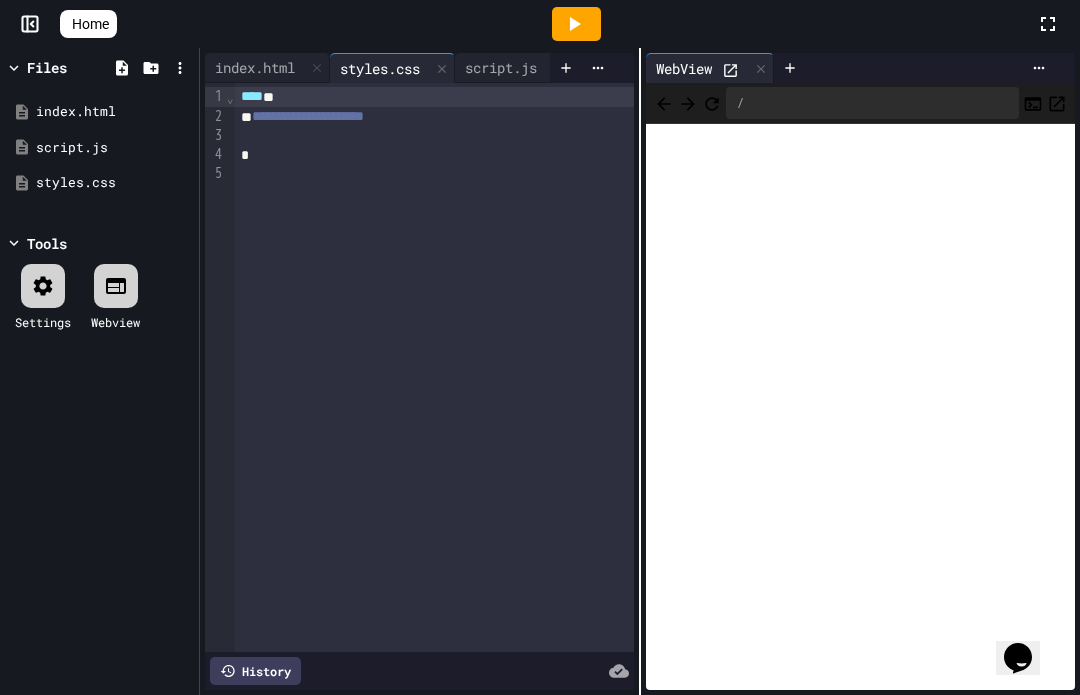 click 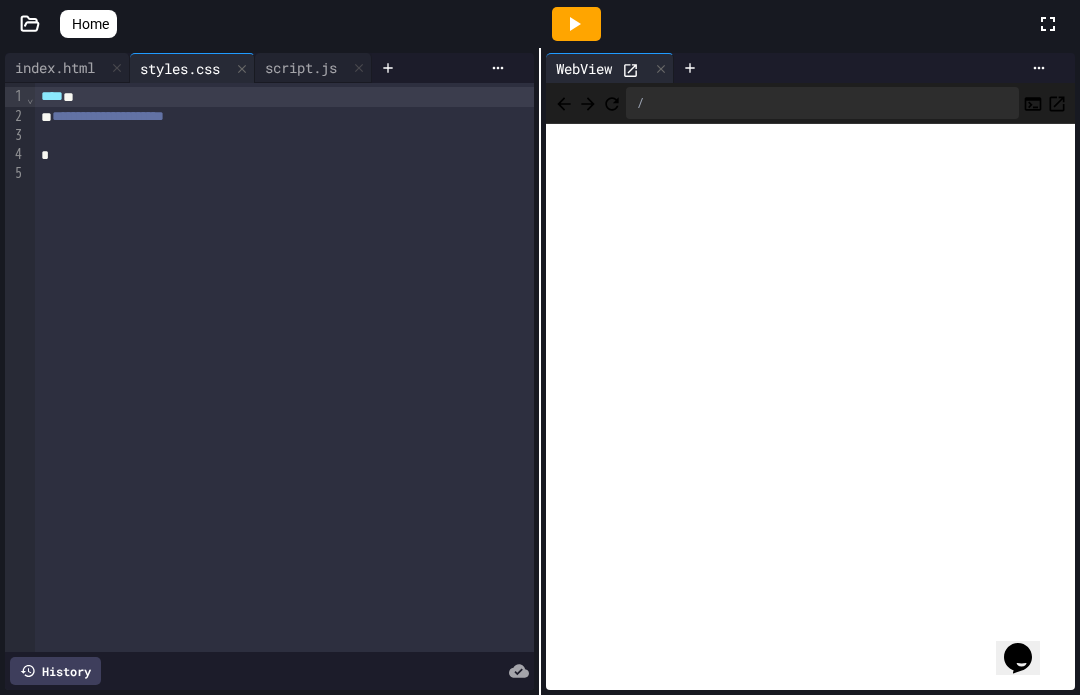 click on "script.js" at bounding box center [301, 67] 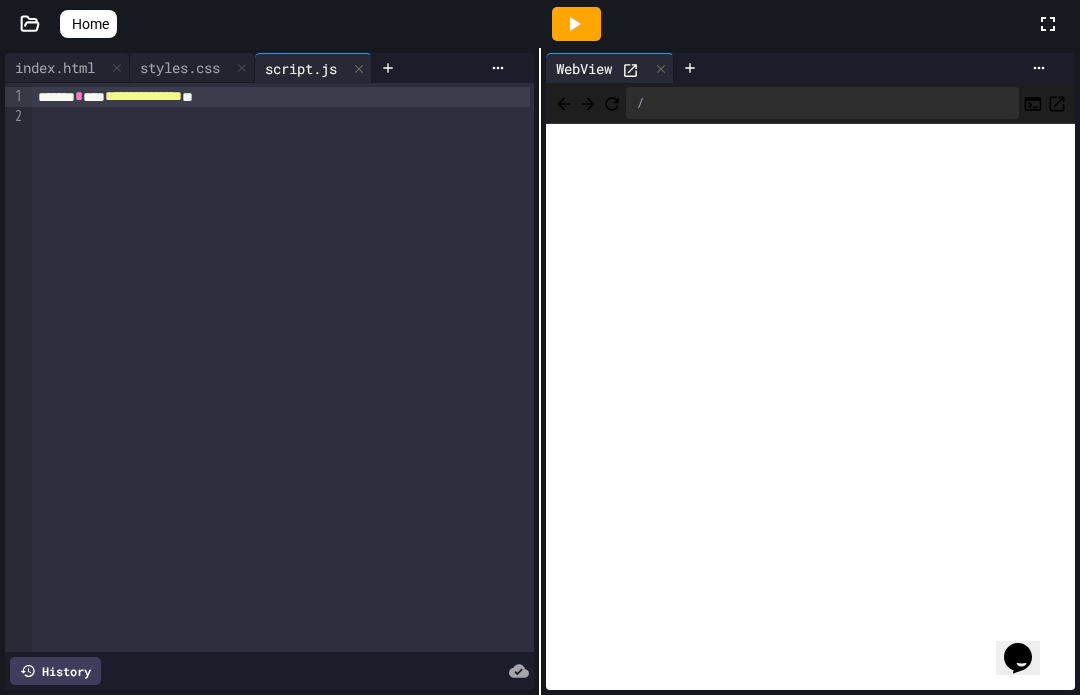 click on "index.html" at bounding box center (55, 67) 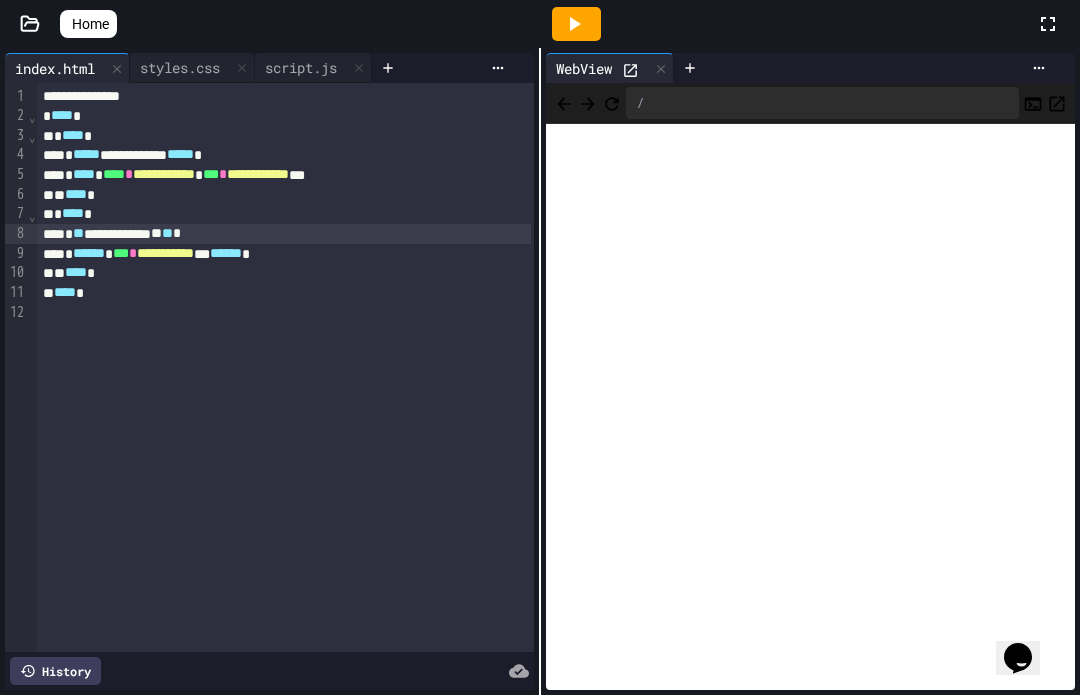 click on "script.js" at bounding box center (301, 67) 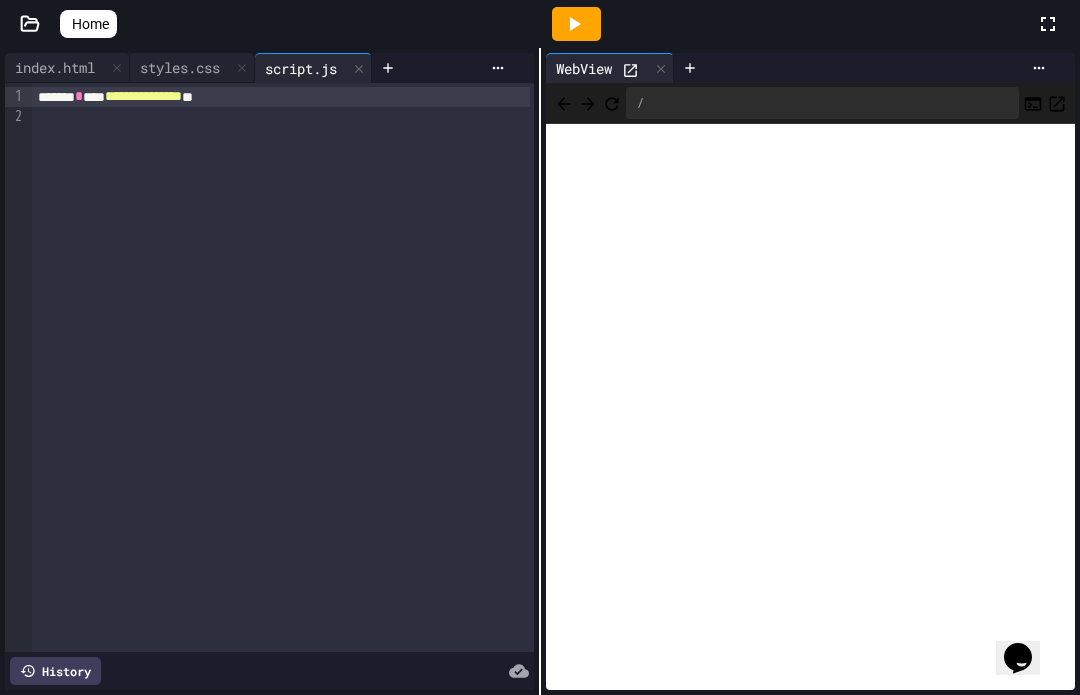 click on "styles.css" at bounding box center [192, 68] 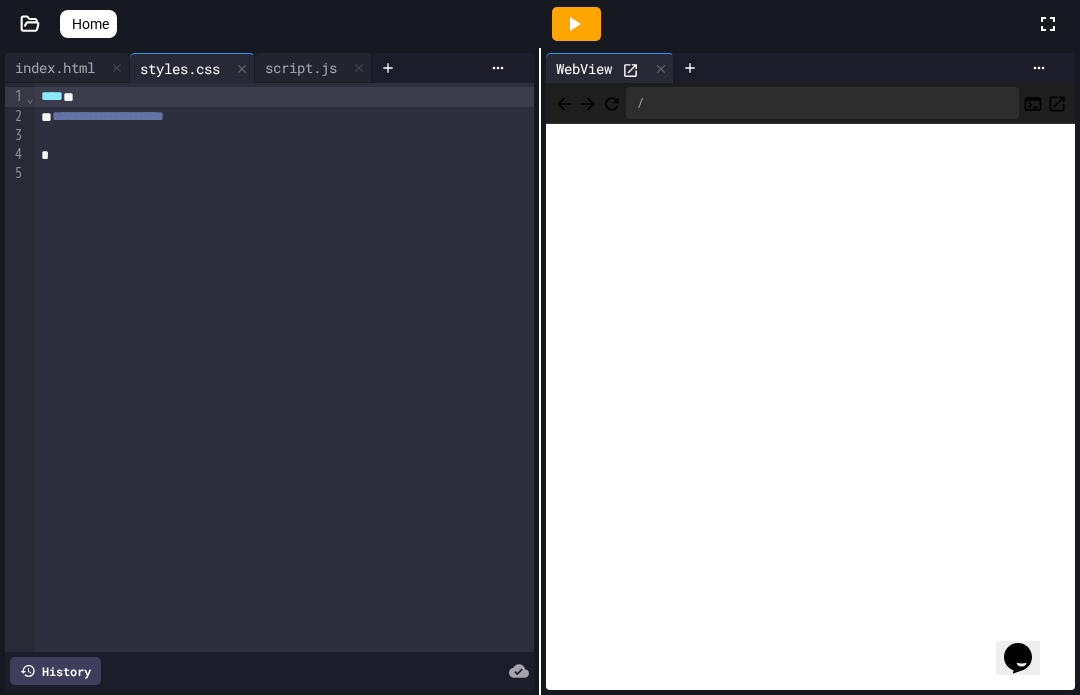 click at bounding box center (284, 136) 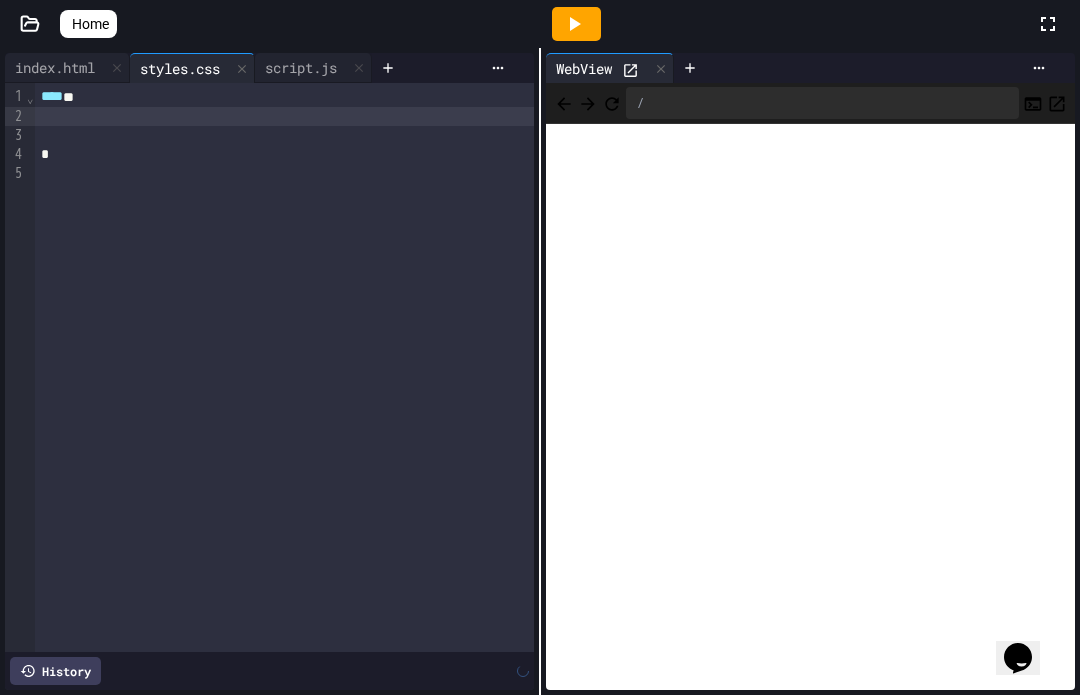 type 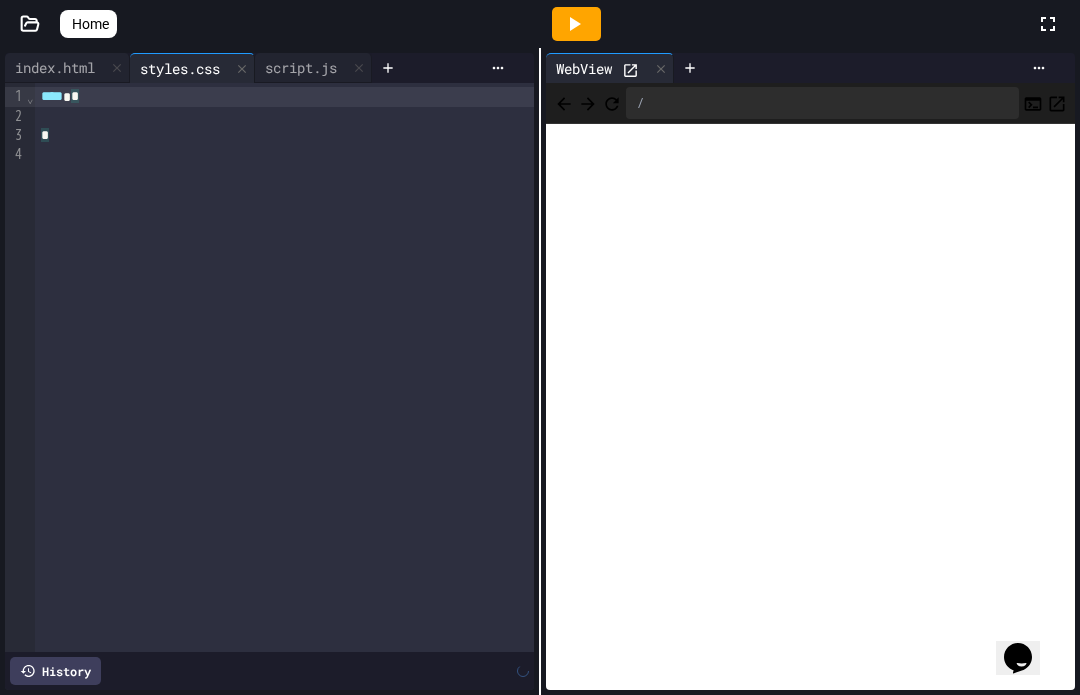 click on "index.html" at bounding box center [67, 68] 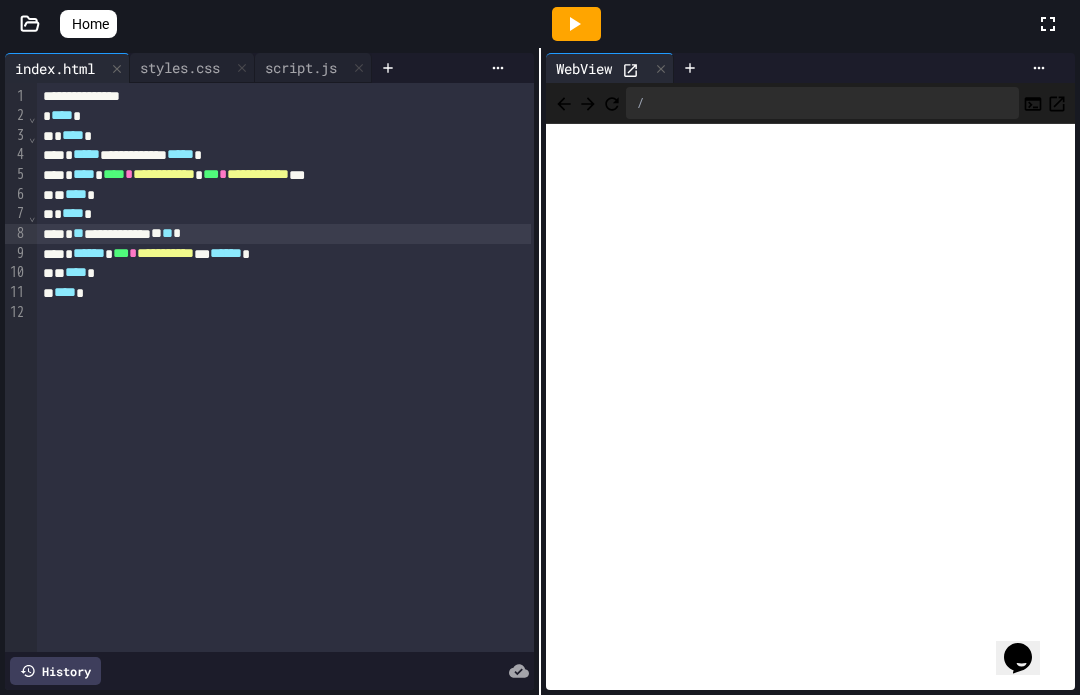 click on "**" at bounding box center [156, 233] 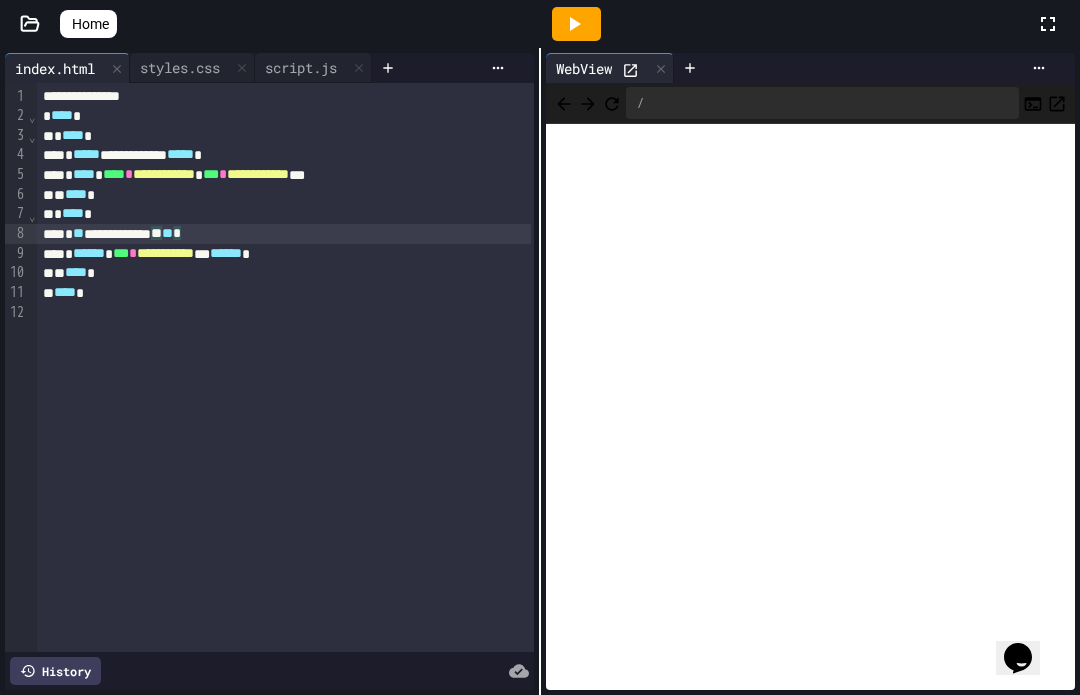 type 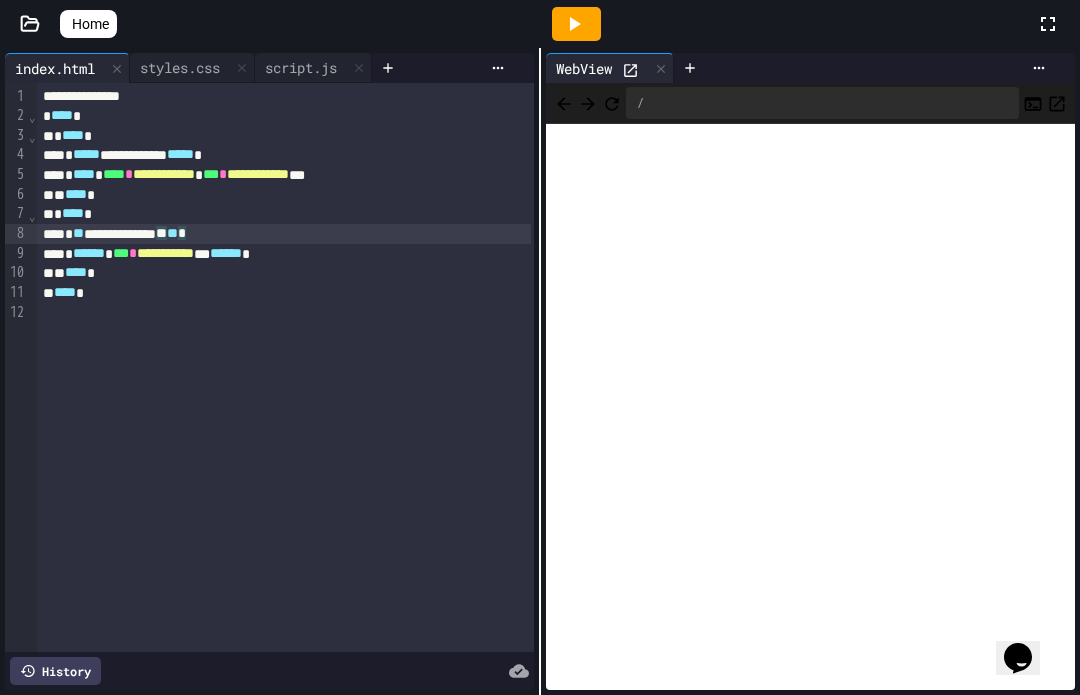 click at bounding box center (576, 24) 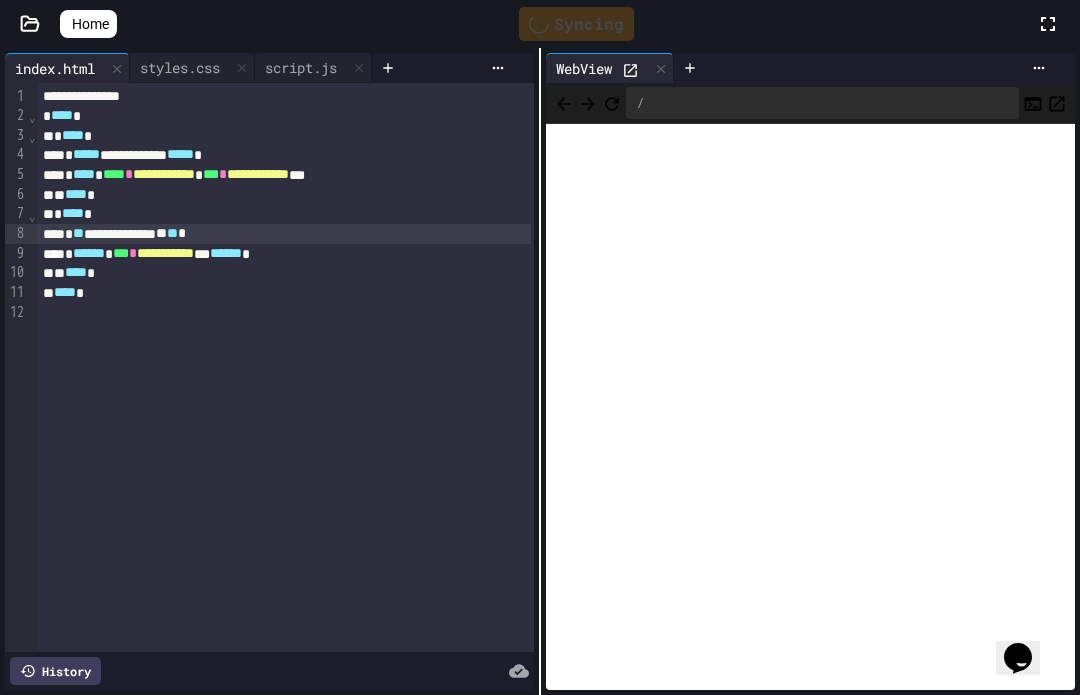 click on "**********" at bounding box center [284, 234] 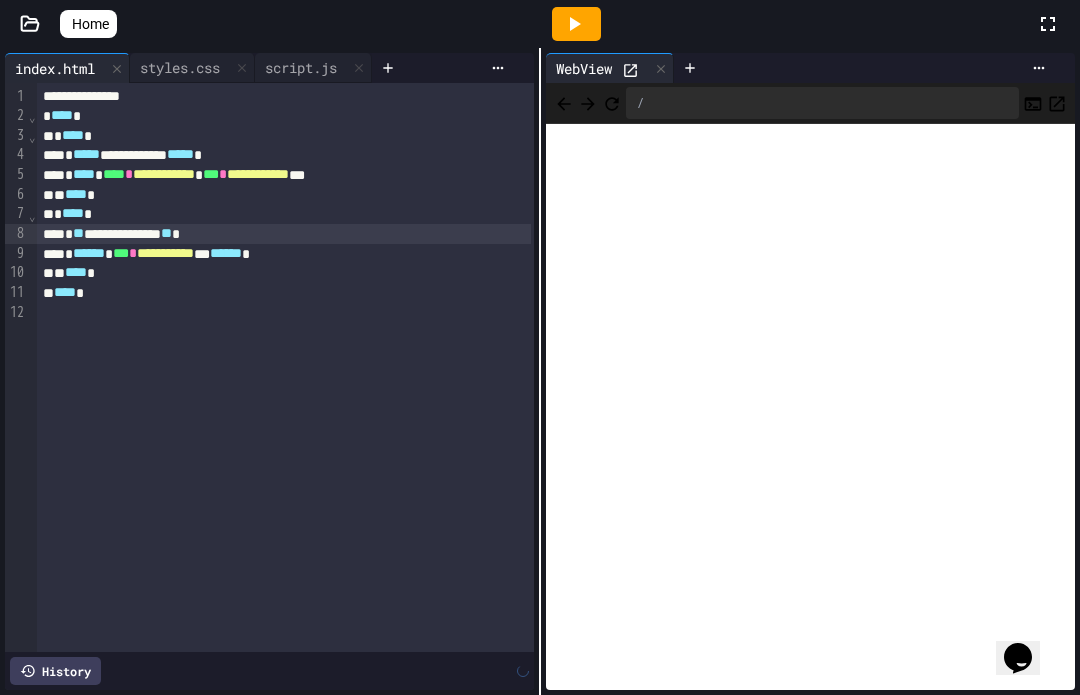 click 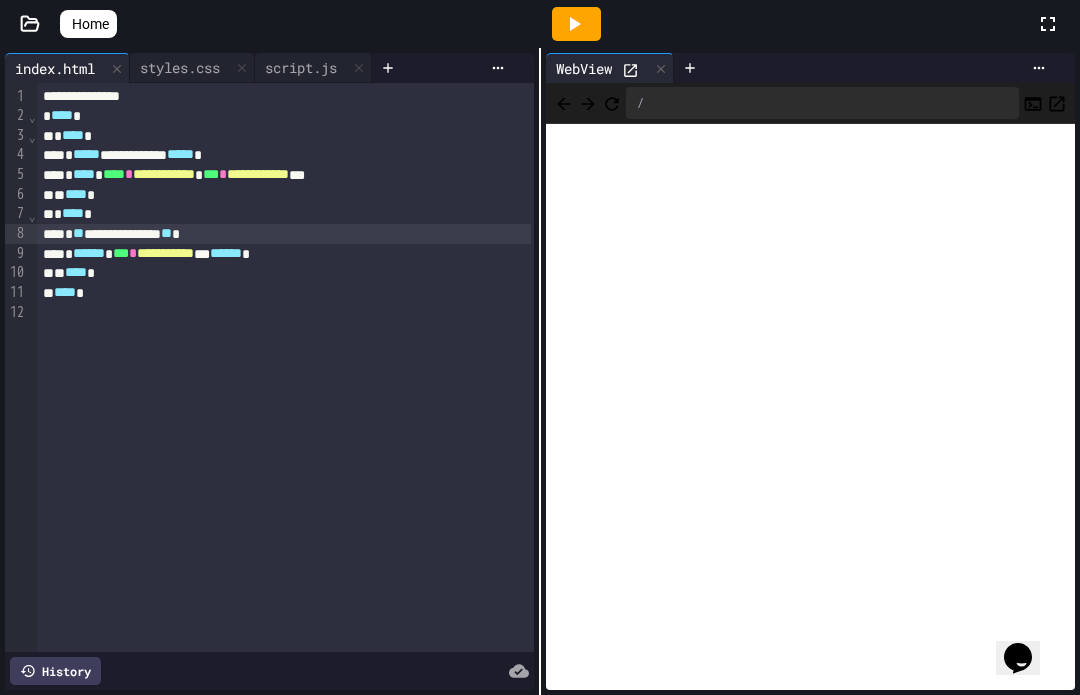 click on "**********" at bounding box center (284, 234) 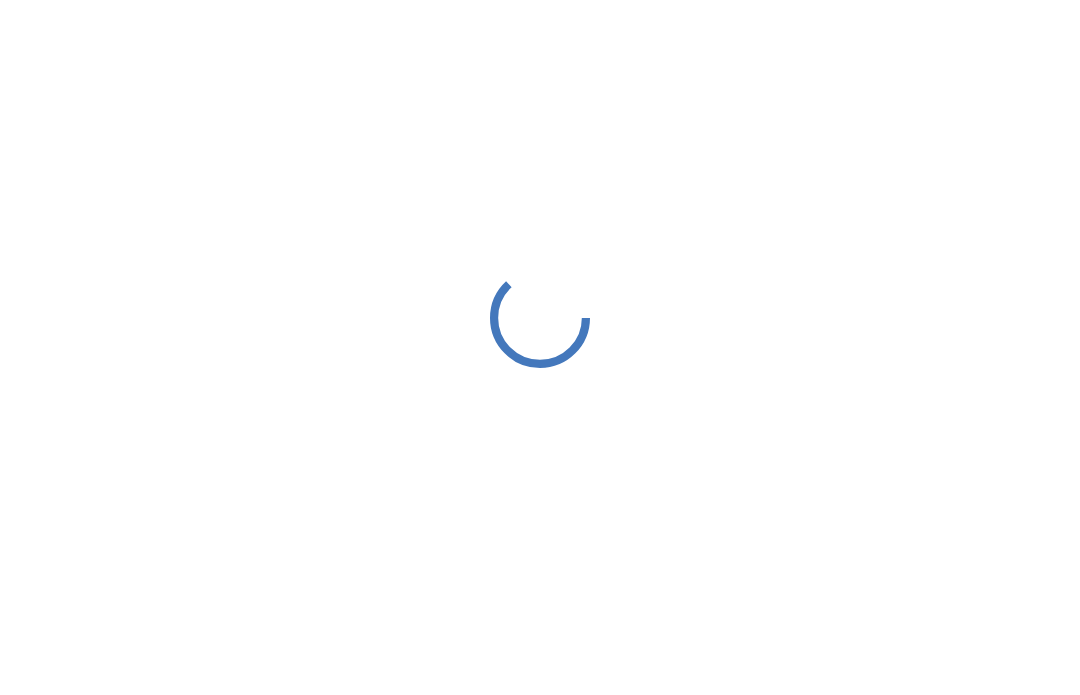 scroll, scrollTop: 0, scrollLeft: 0, axis: both 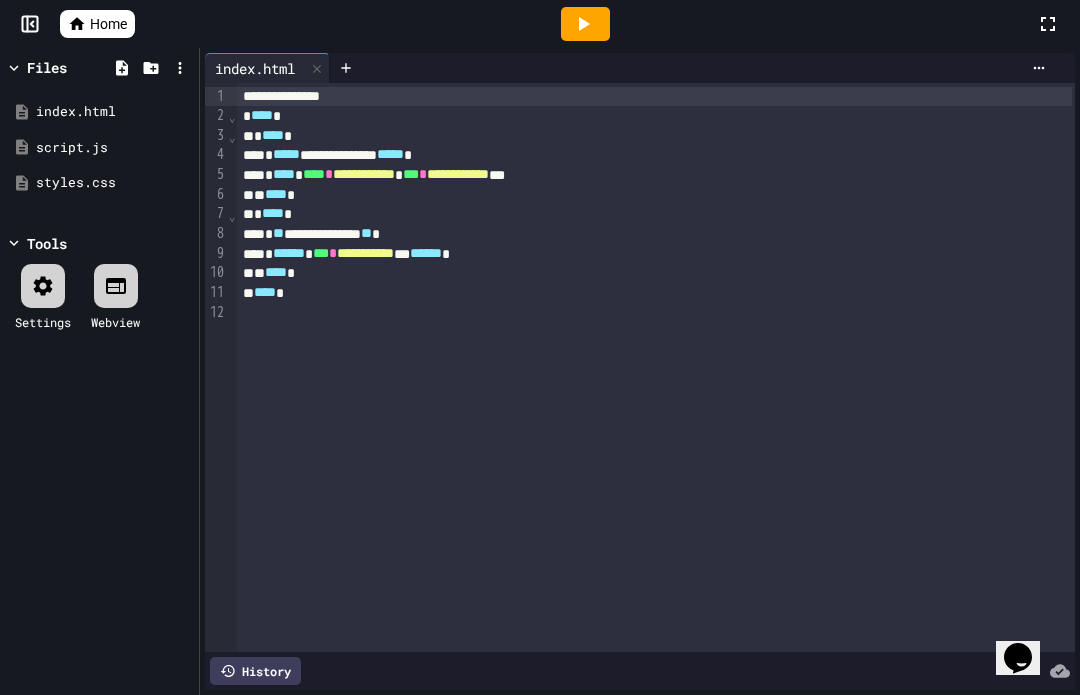 click on "styles.css" at bounding box center [114, 183] 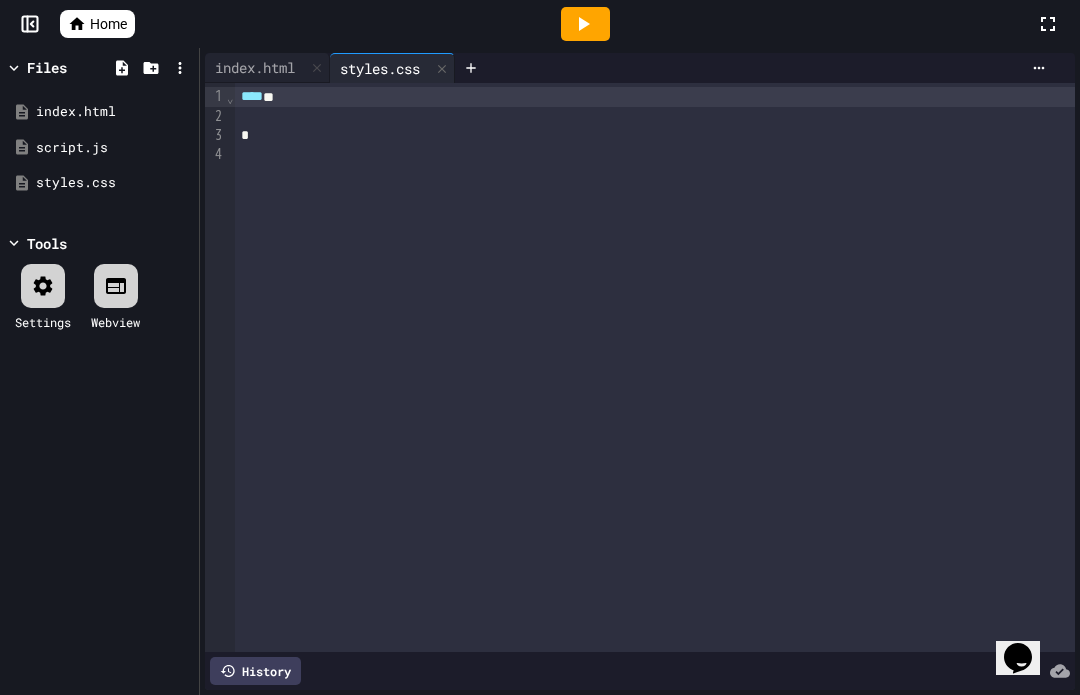 click on "script.js" at bounding box center [114, 148] 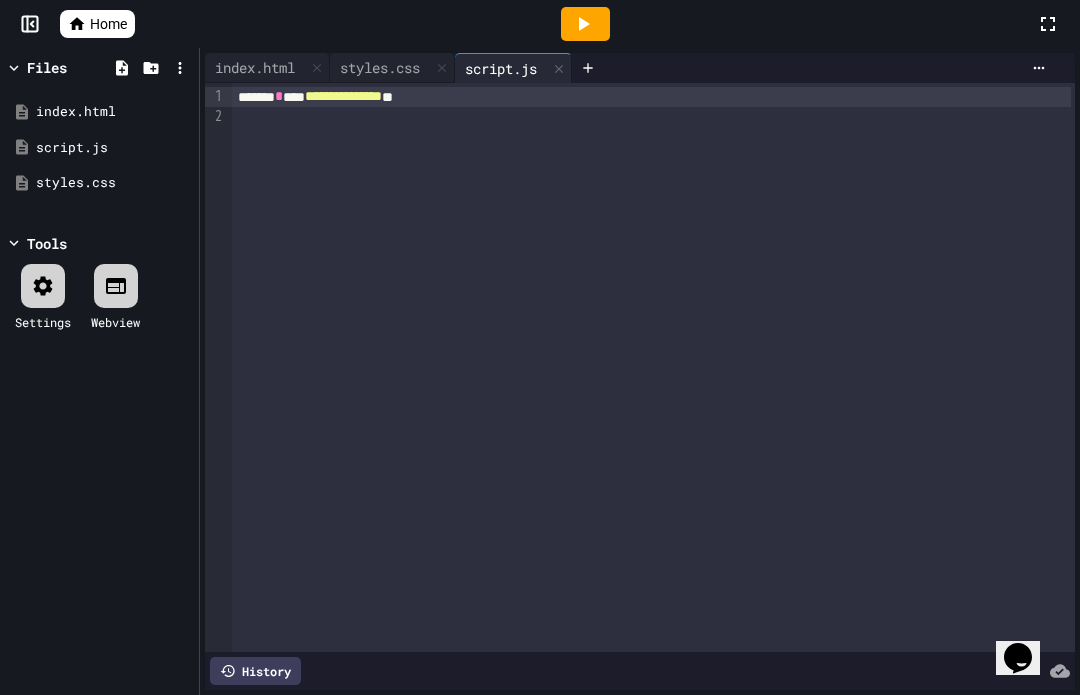 click 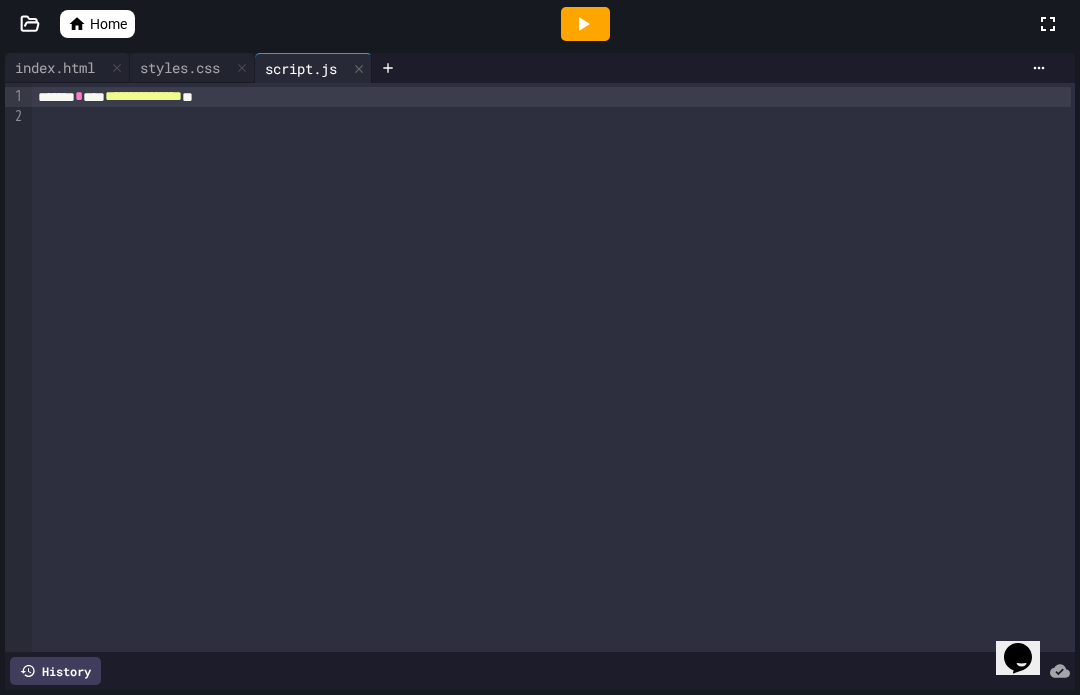 click on "index.html" at bounding box center (55, 67) 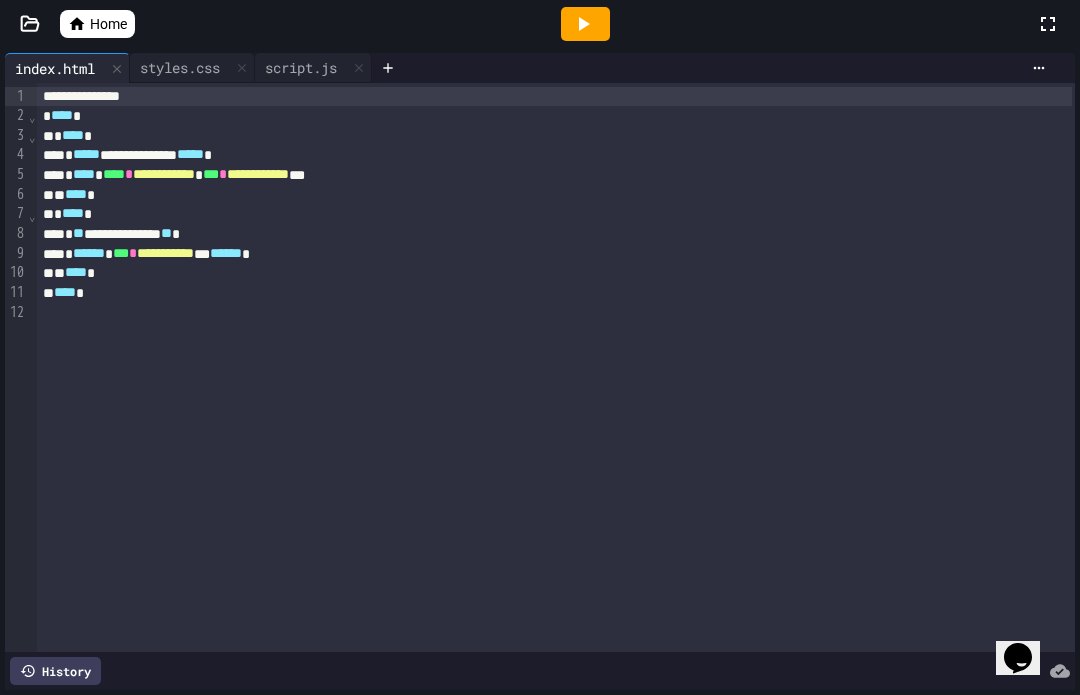 click on "*" at bounding box center [133, 253] 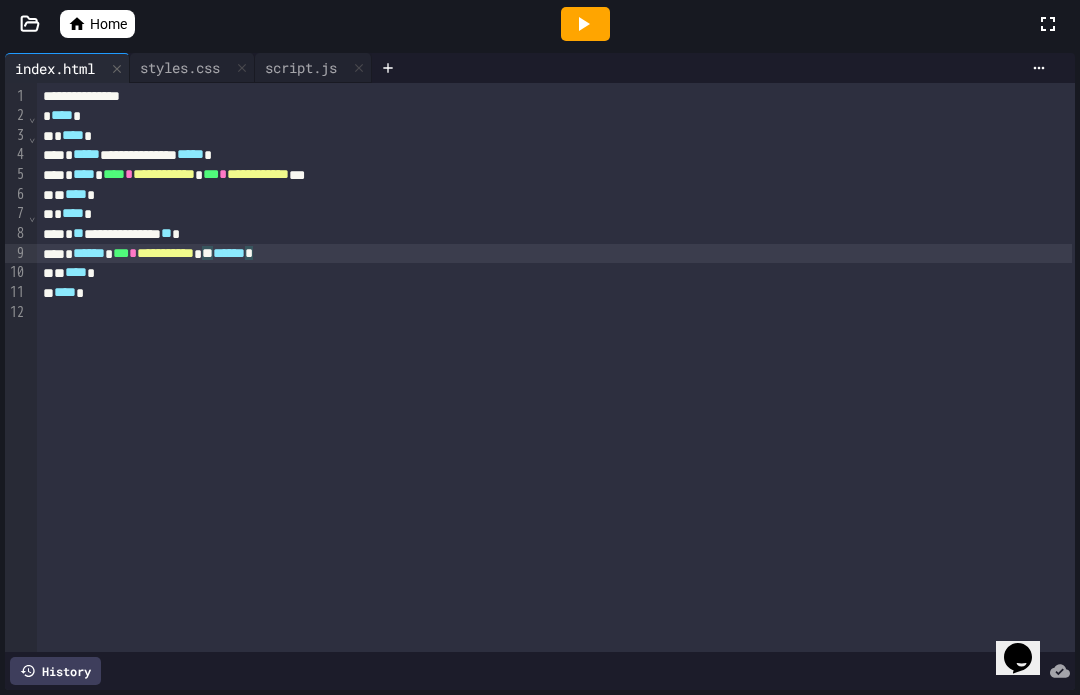 click on "**********" at bounding box center (165, 253) 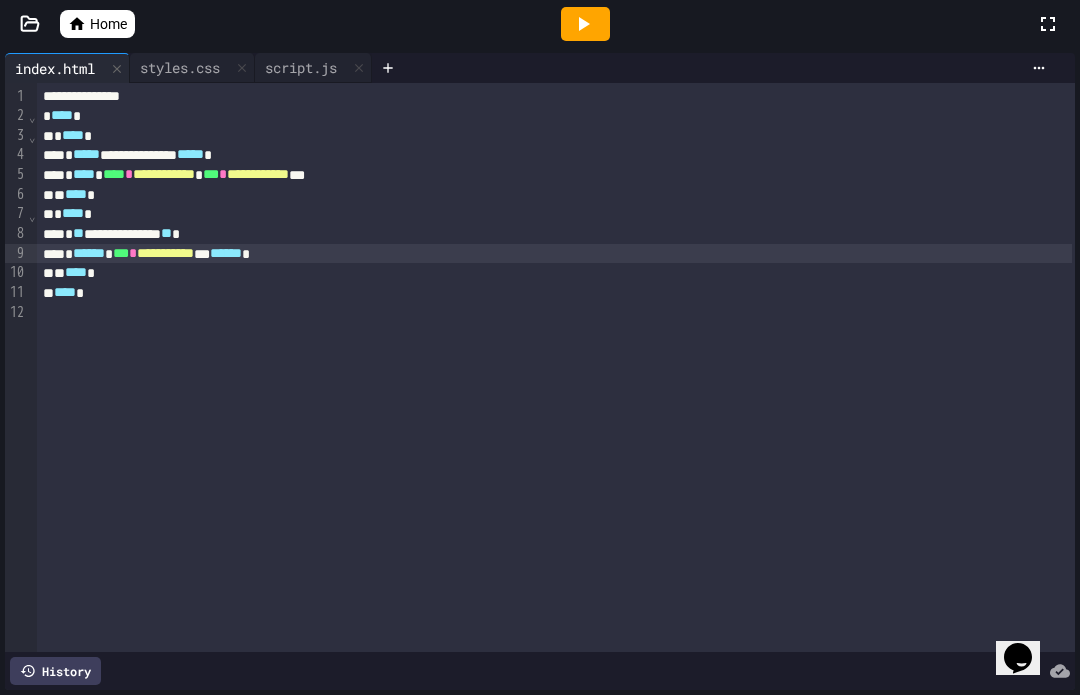 click on "**********" at bounding box center [165, 253] 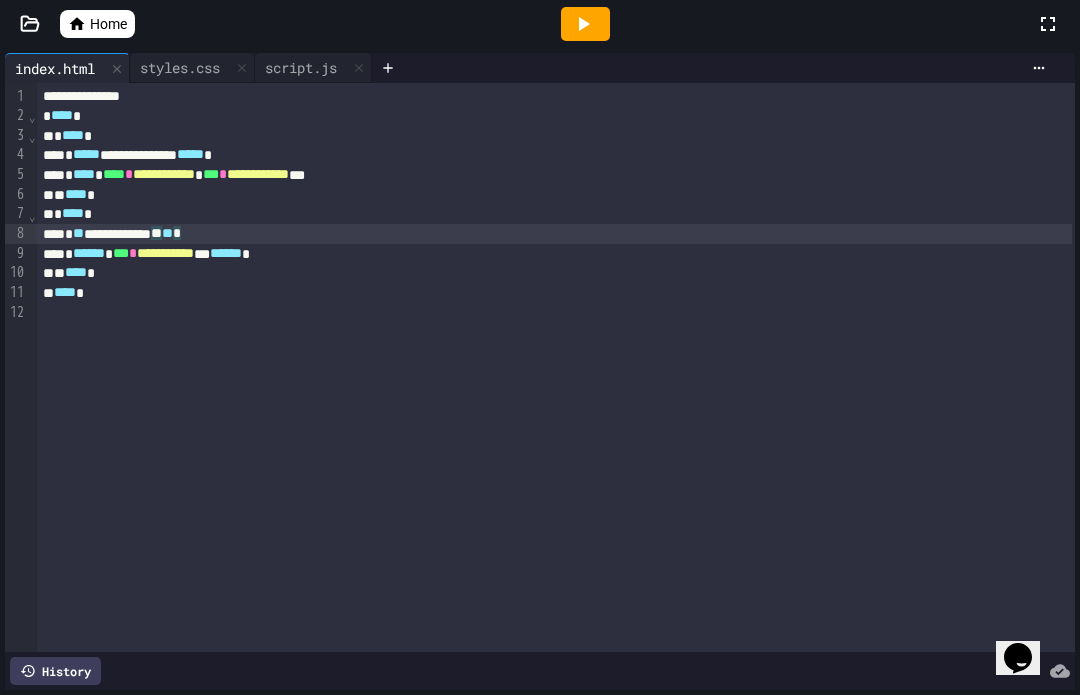 click on "**********" at bounding box center (554, 234) 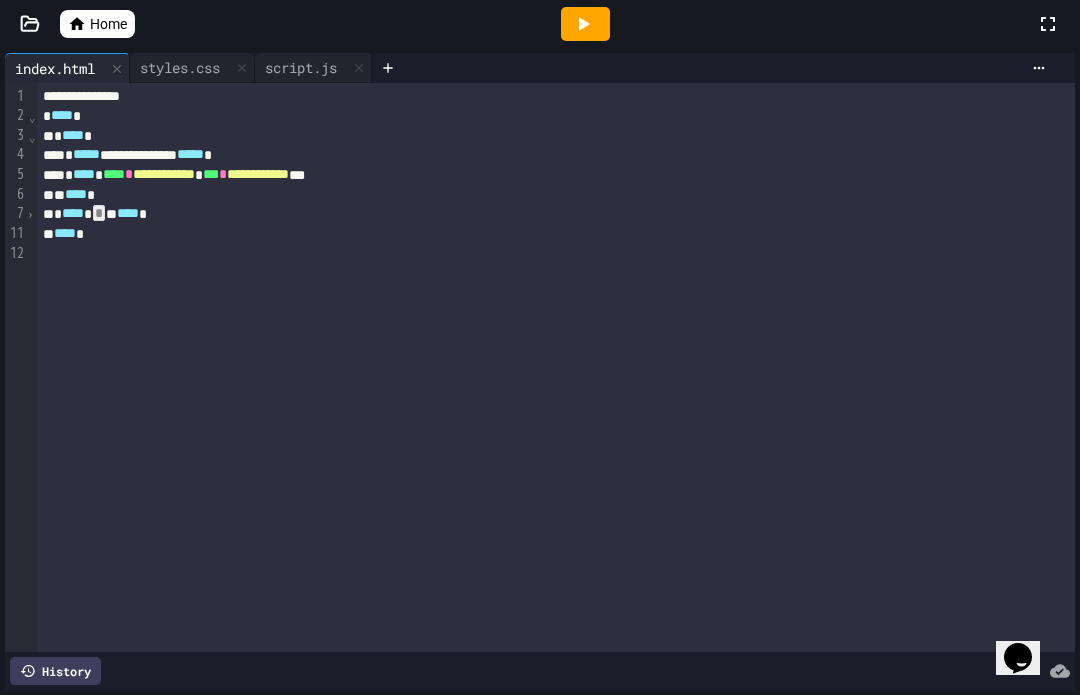 click on "*" at bounding box center (99, 213) 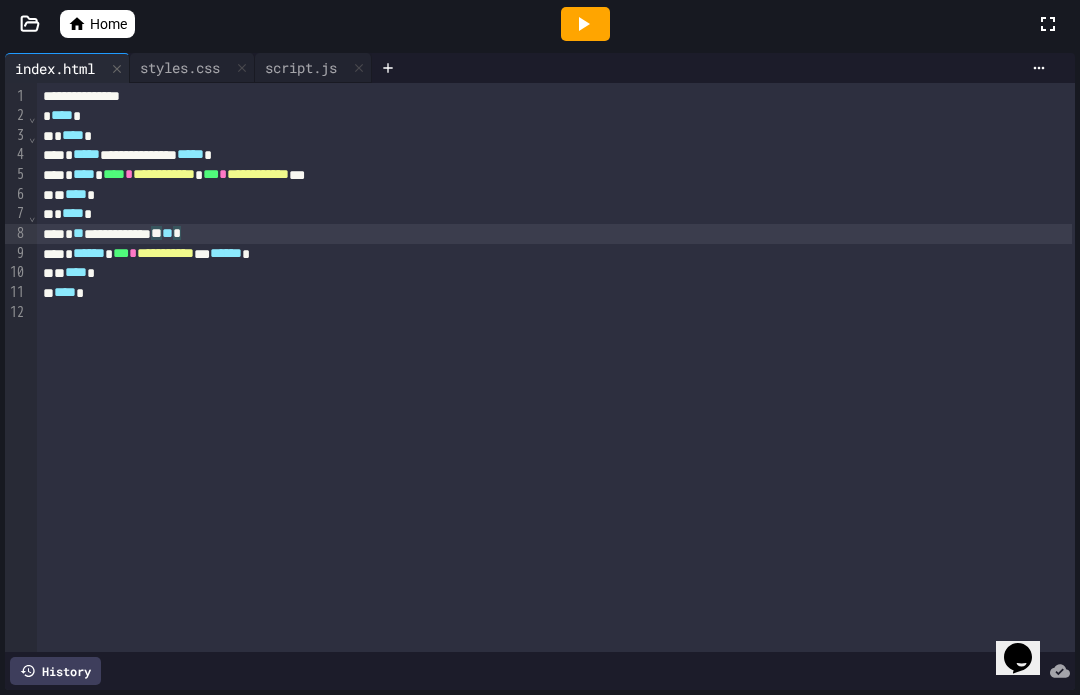 click on "**********" at bounding box center [554, 234] 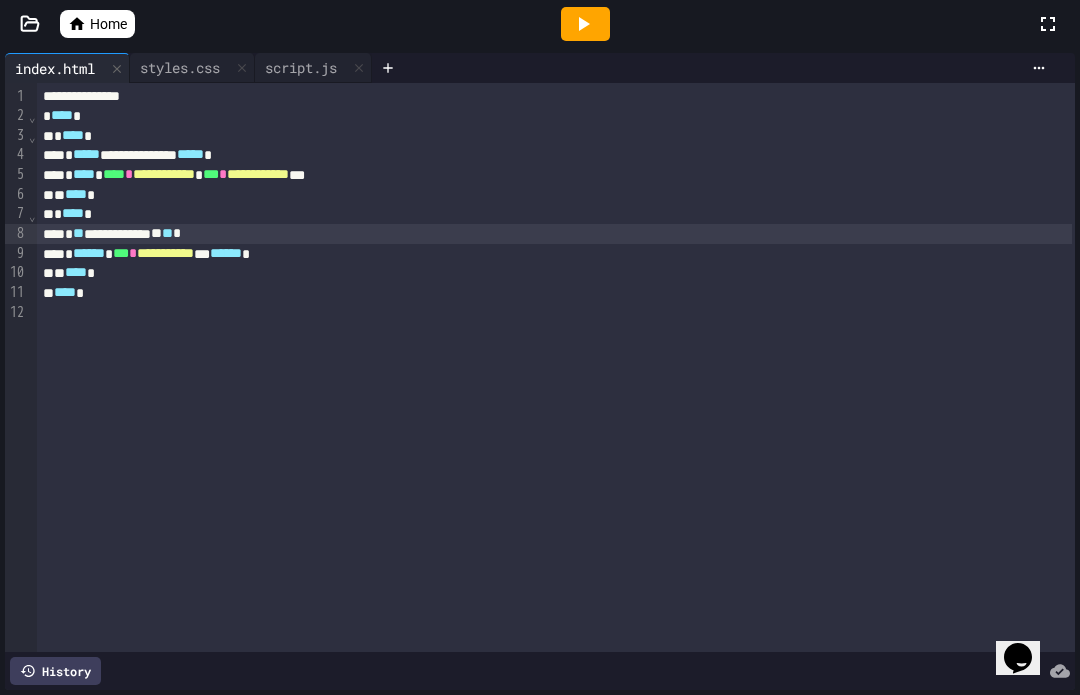 click 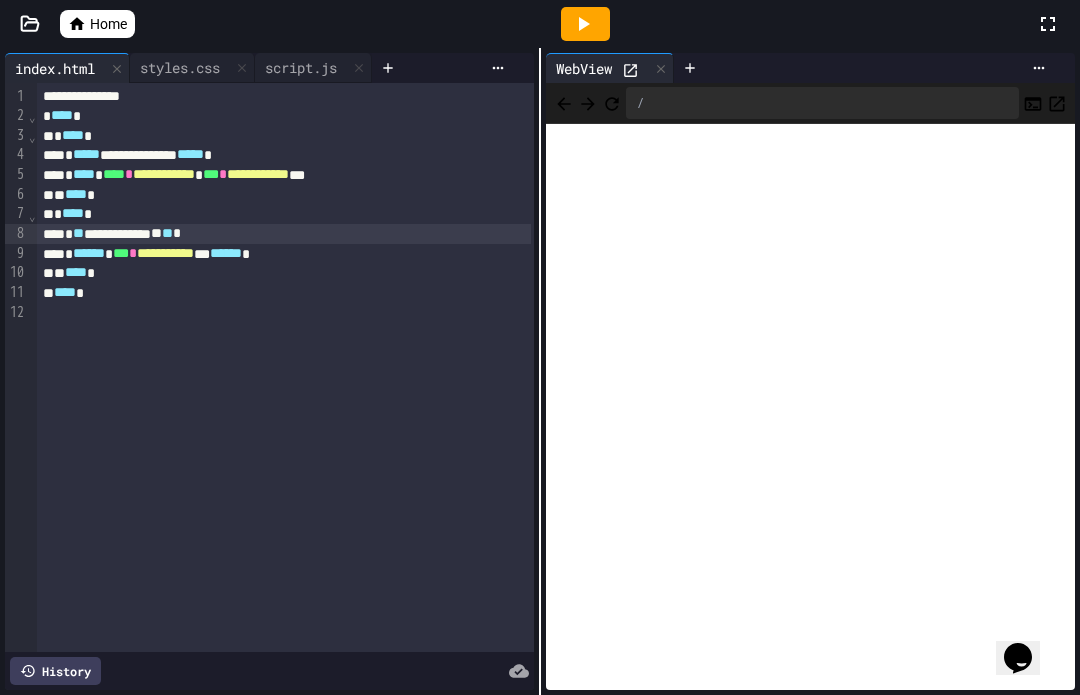 click on "styles.css" at bounding box center [180, 67] 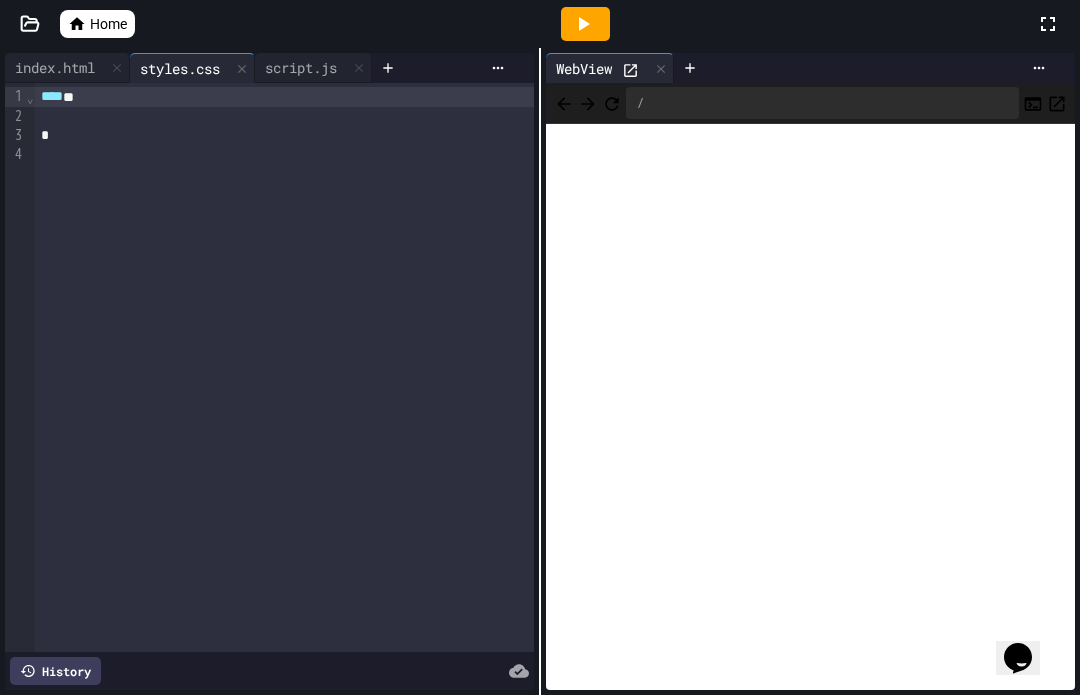click at bounding box center [284, 117] 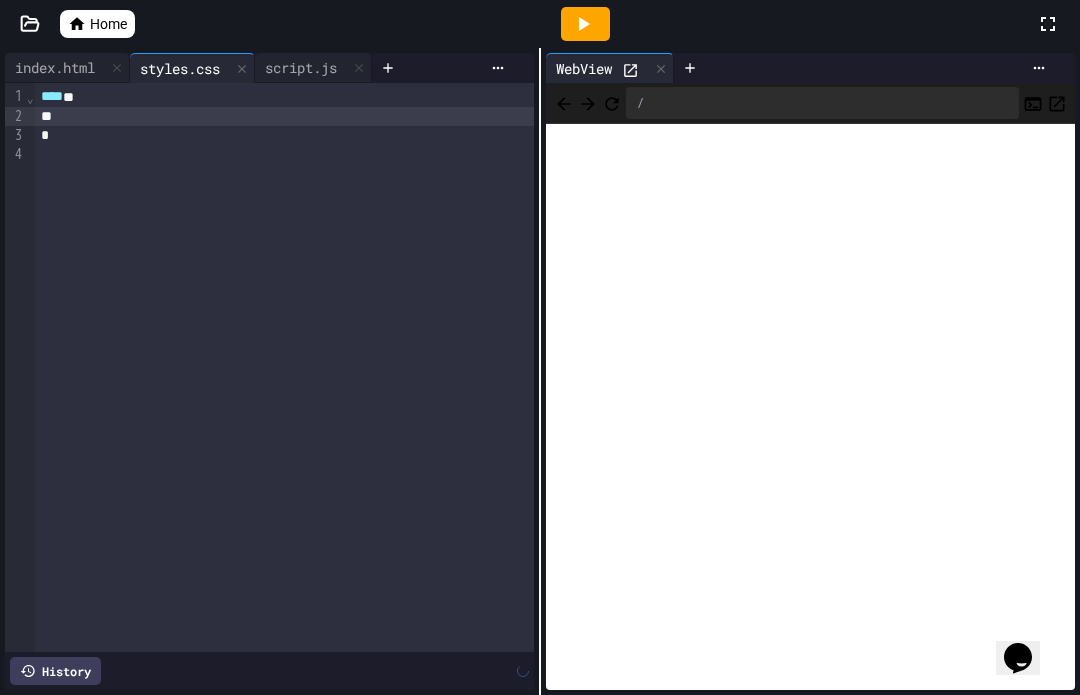 type 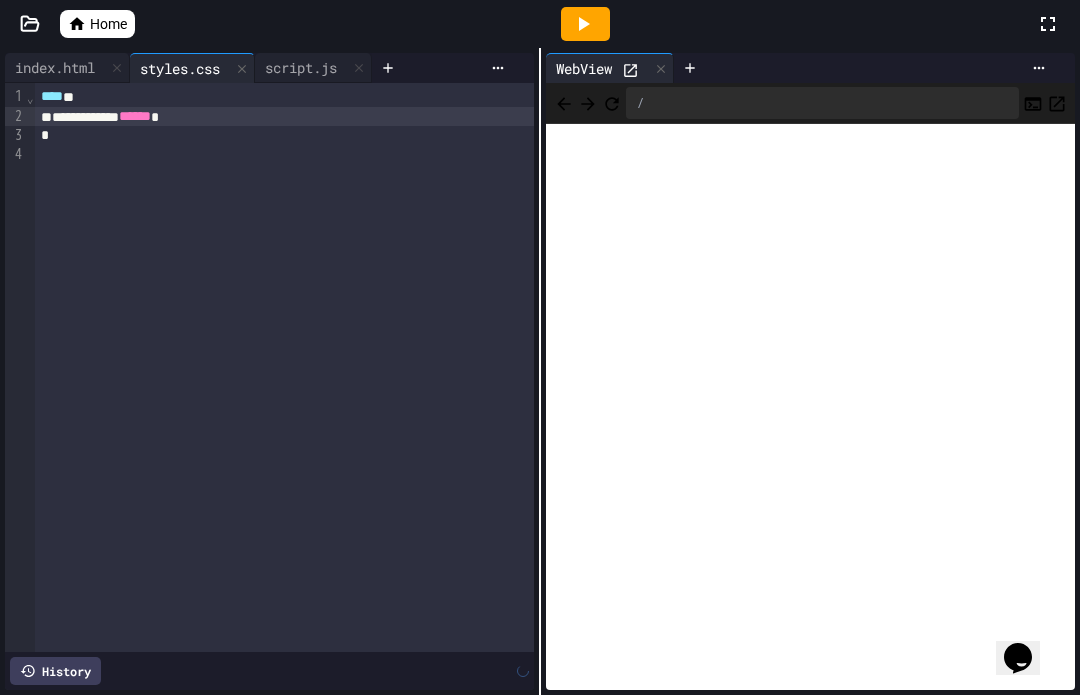 click 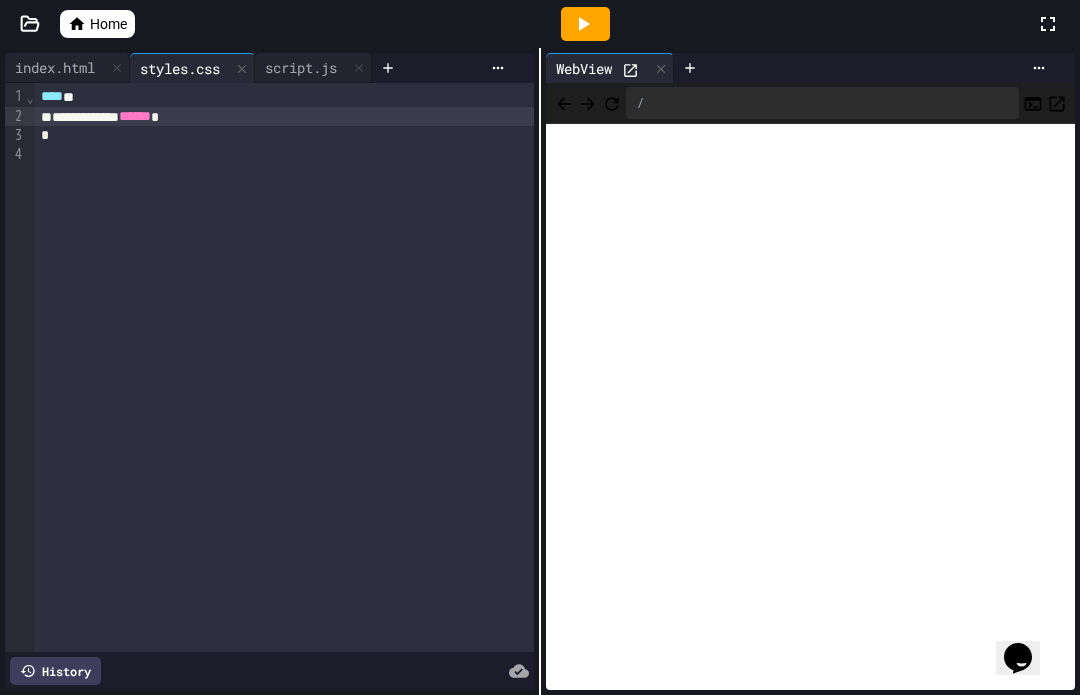 click on "**********" at bounding box center [284, 117] 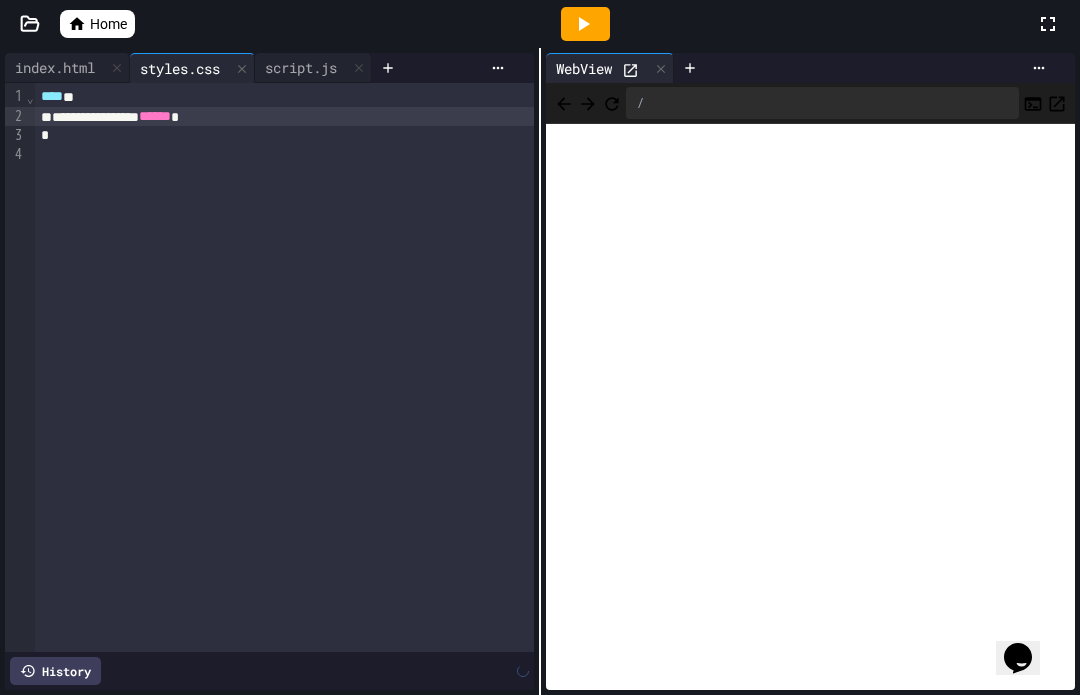 click 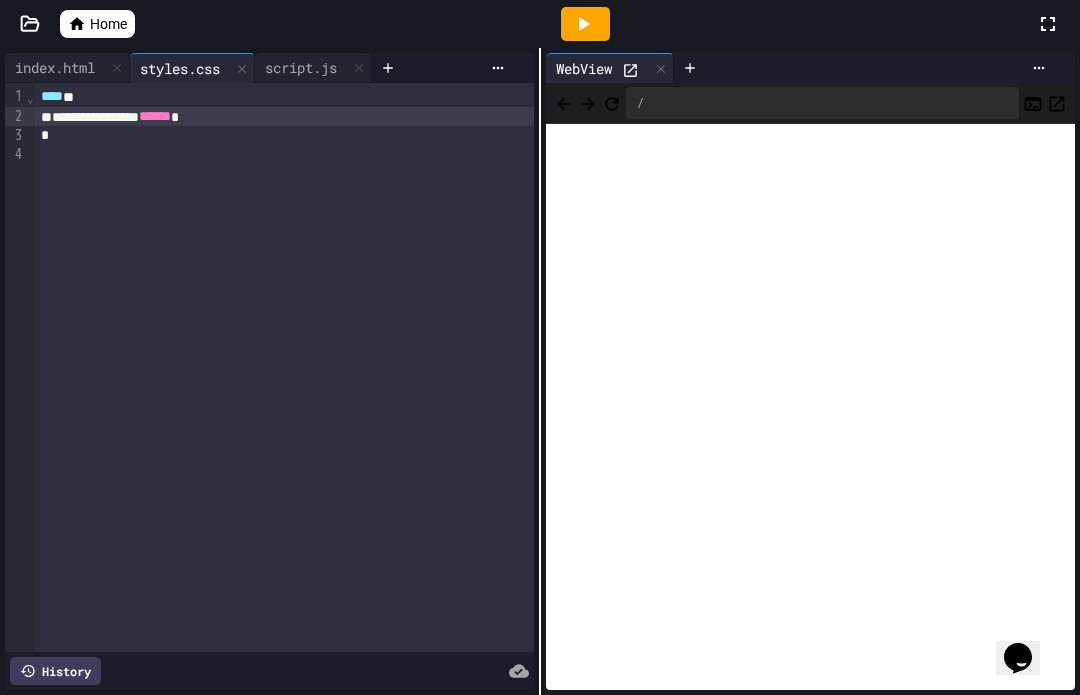 click on "**** *" at bounding box center (284, 97) 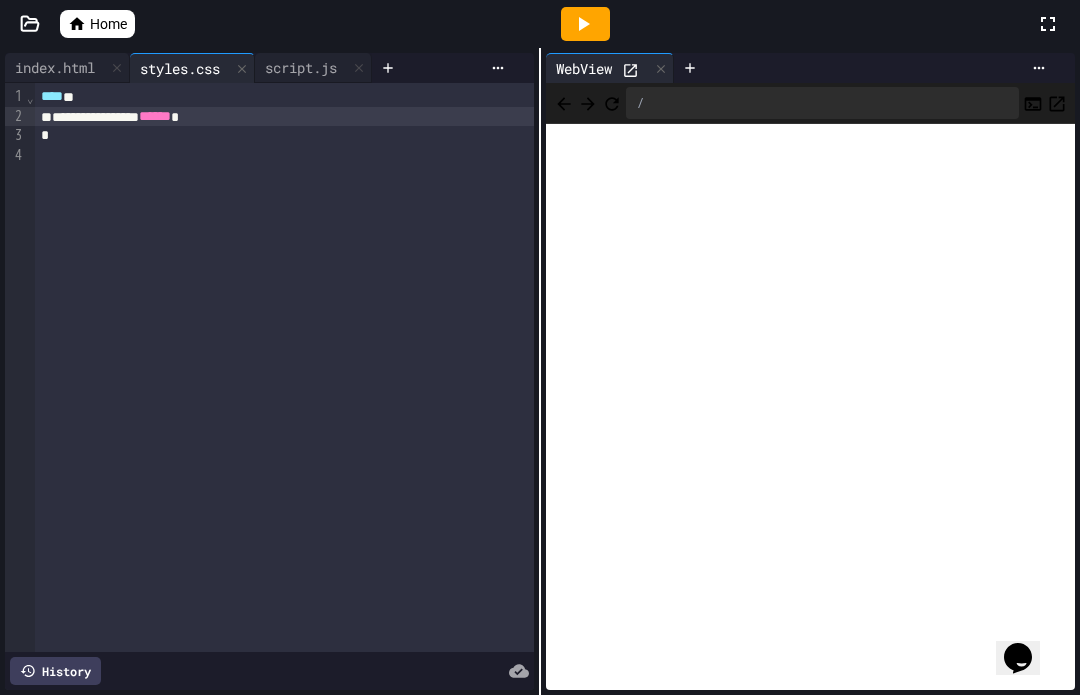 click on "******" at bounding box center (155, 116) 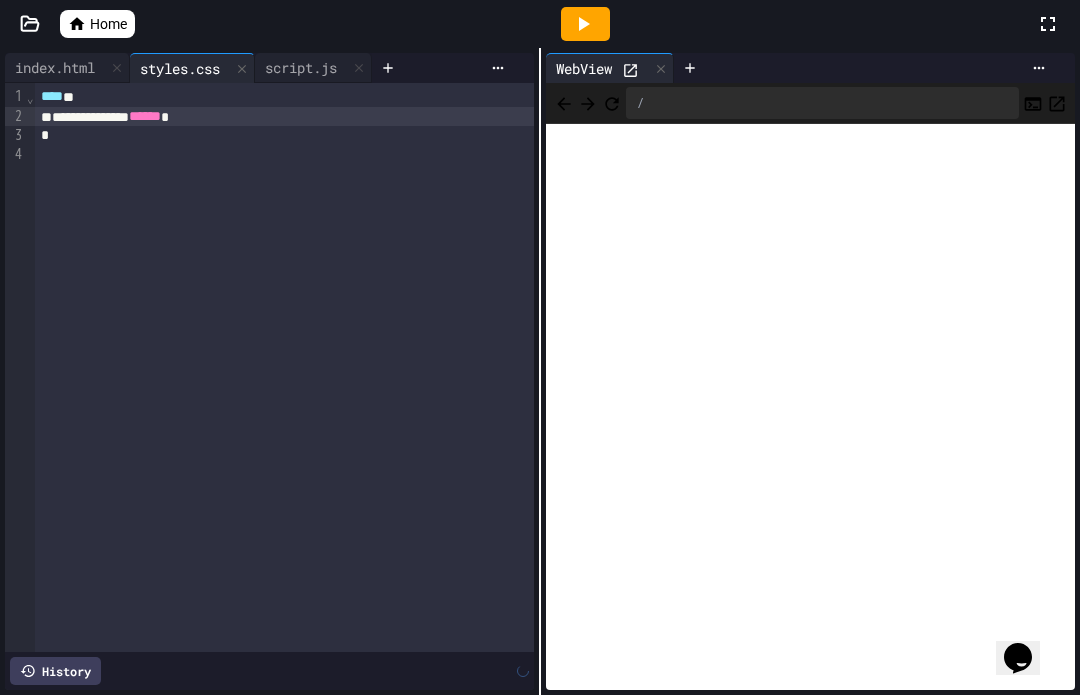 click 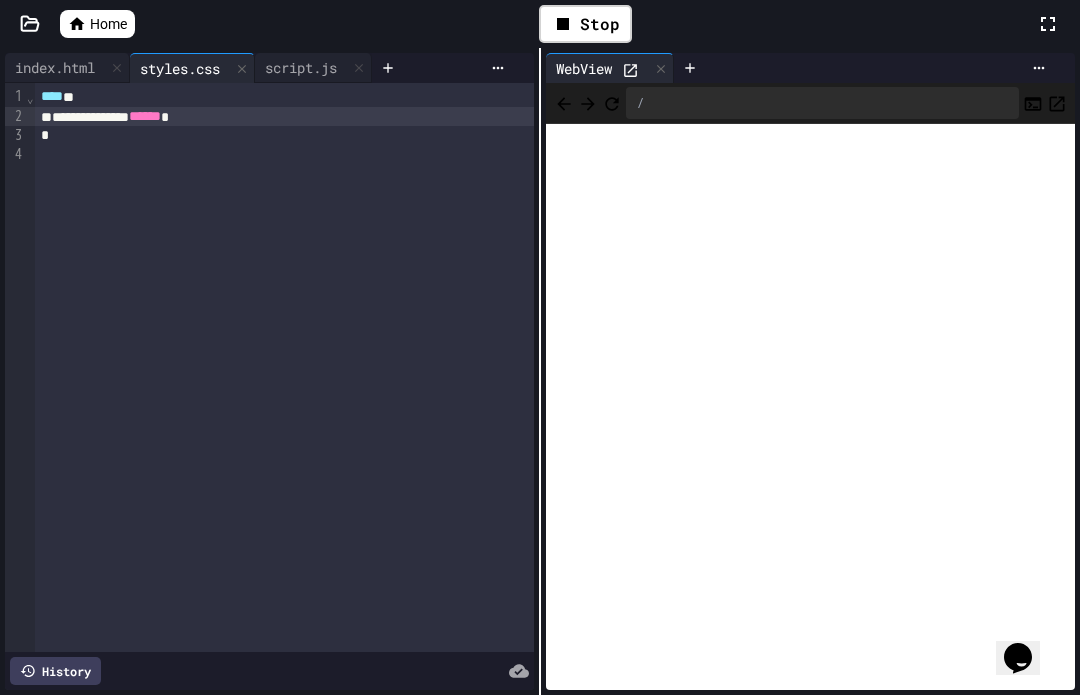 click on "**********" at bounding box center (284, 117) 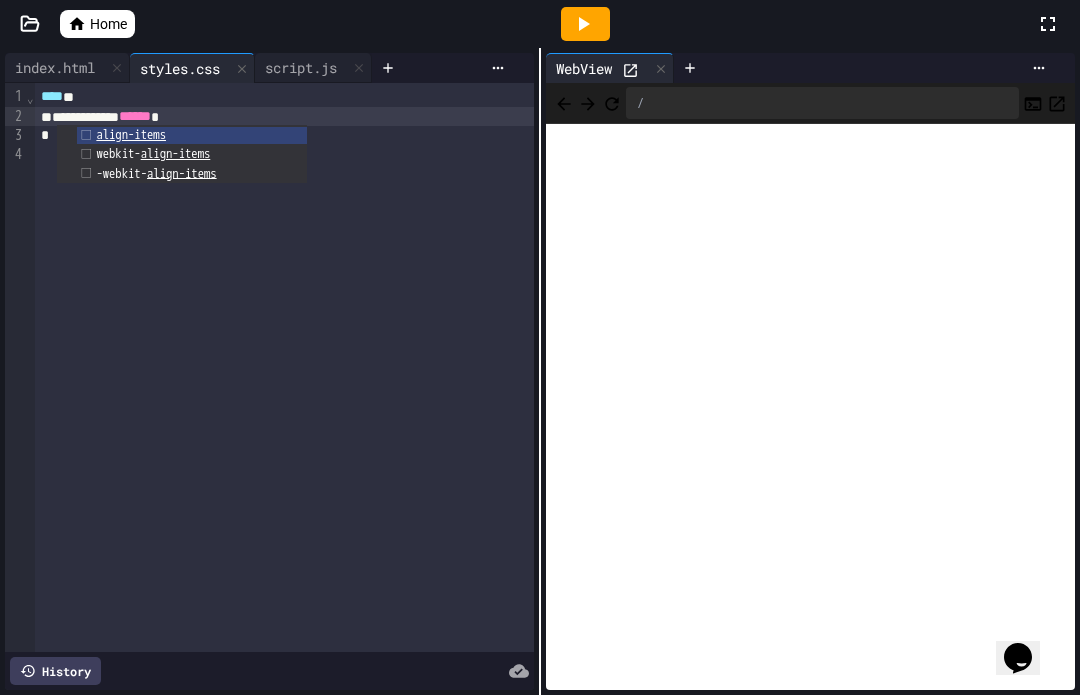 click 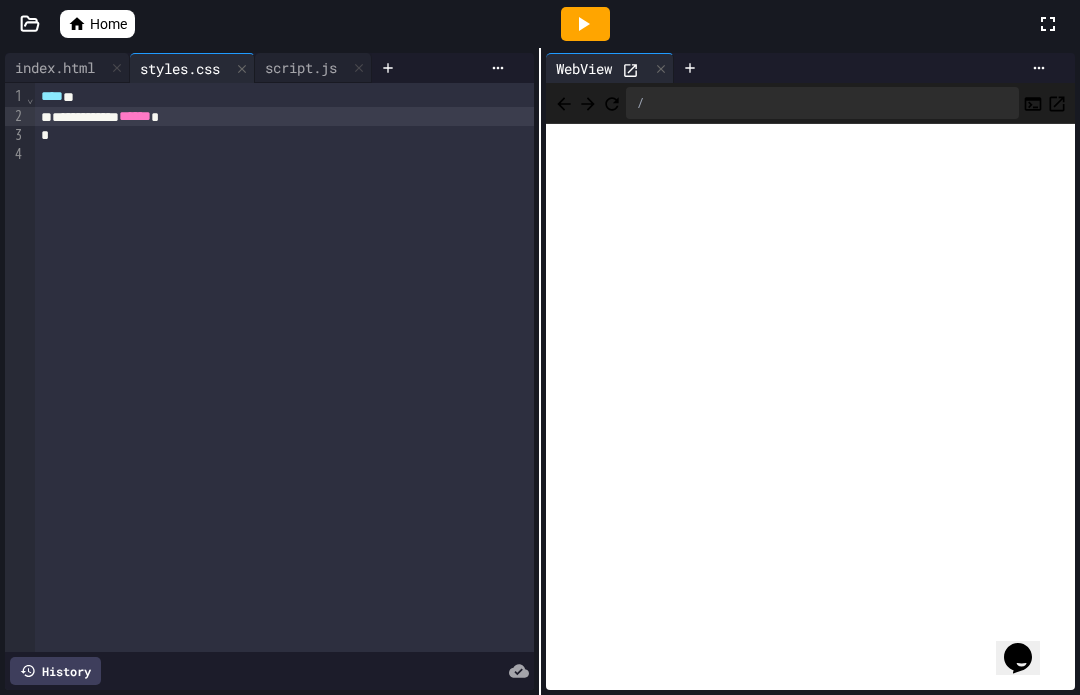 click on "**********" at bounding box center [284, 117] 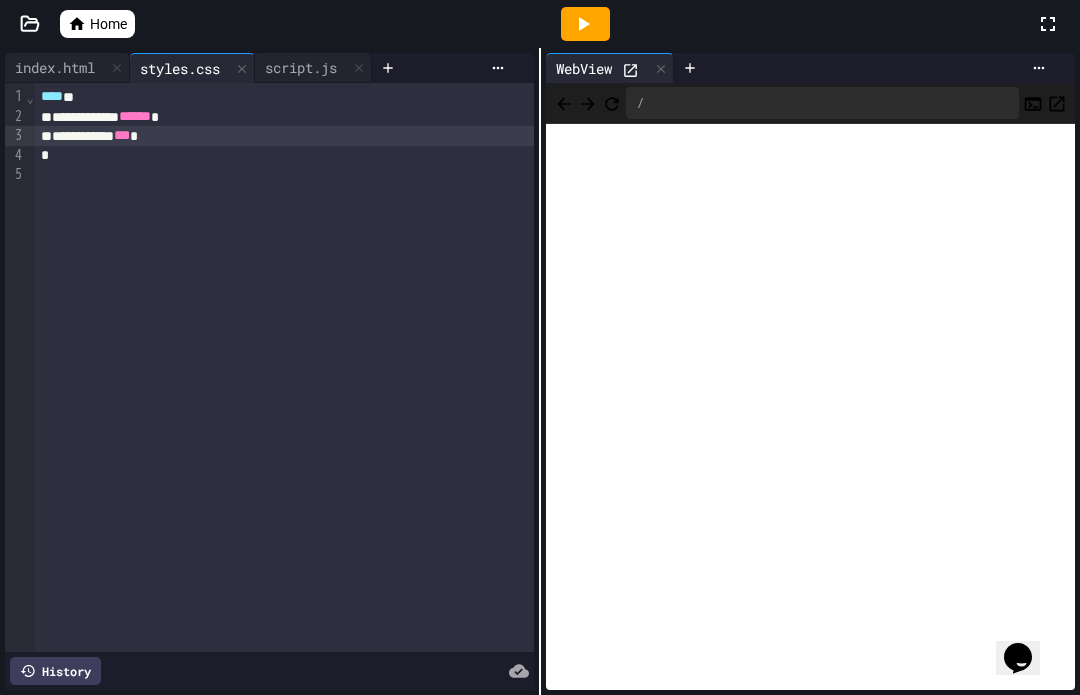 click 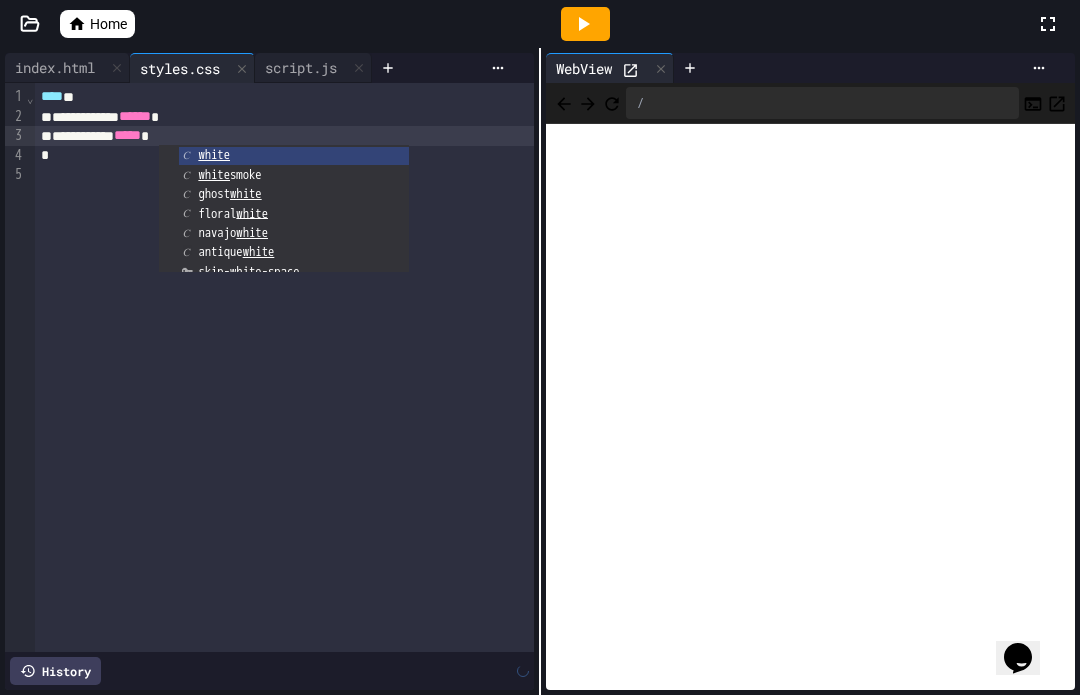 click 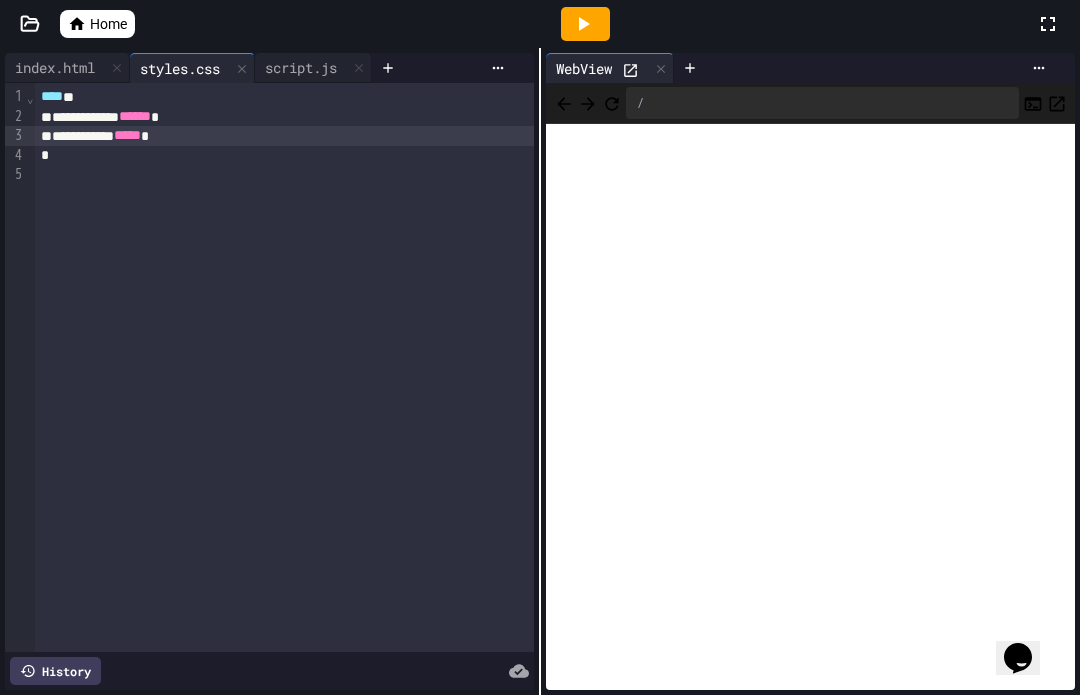 click on "index.html" at bounding box center [55, 67] 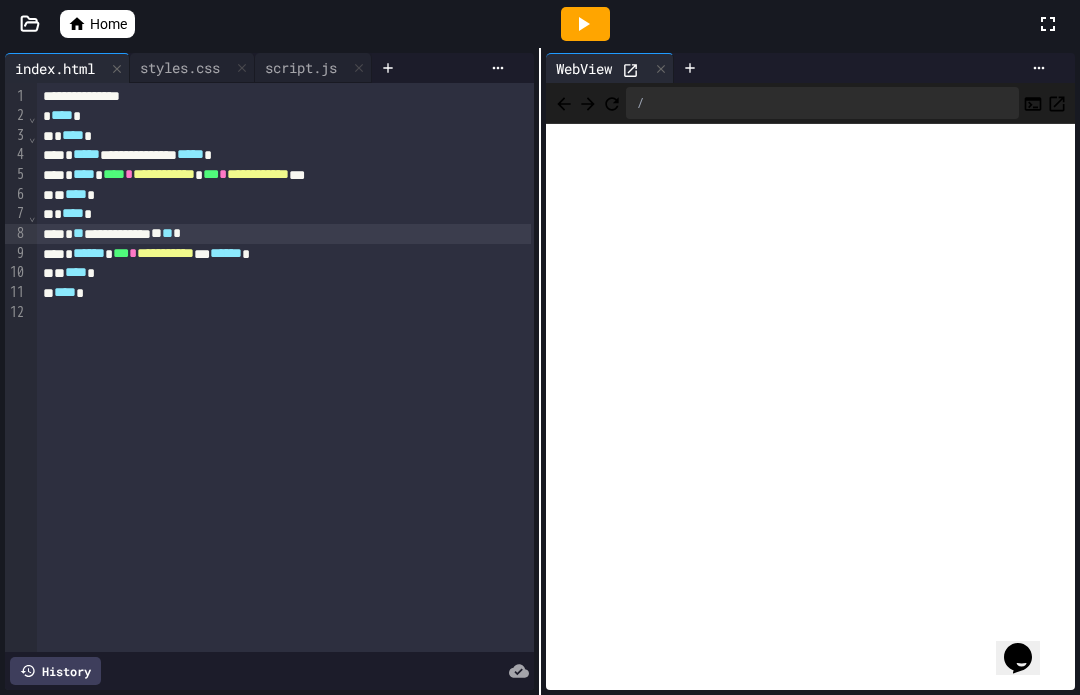 click on "script.js" at bounding box center (301, 67) 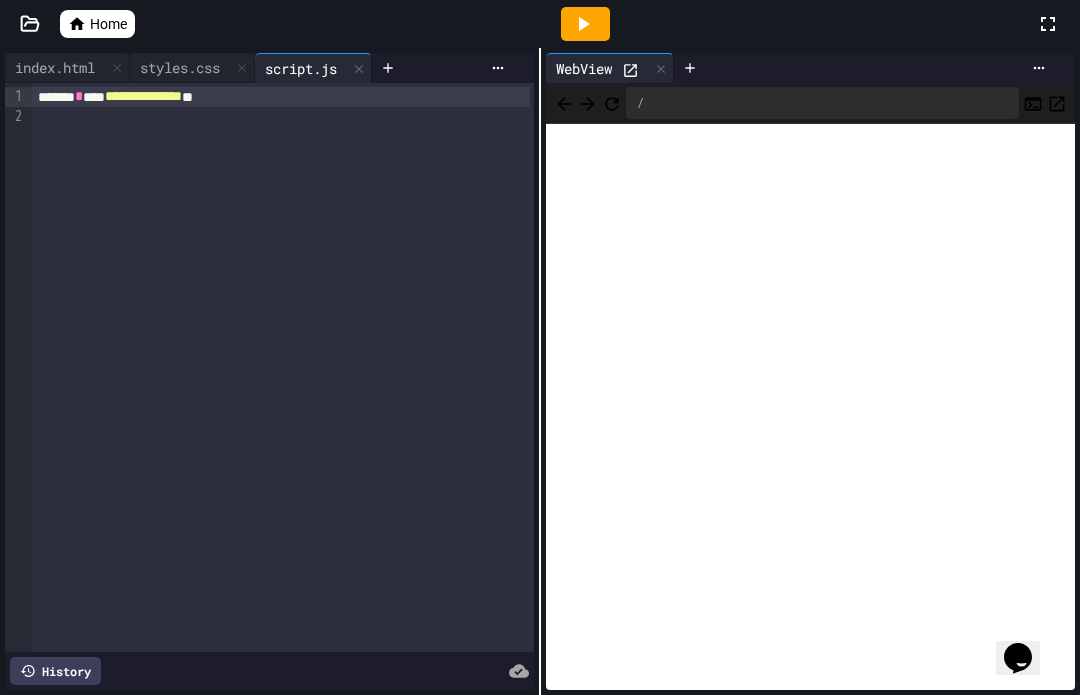 click on "index.html" at bounding box center (55, 67) 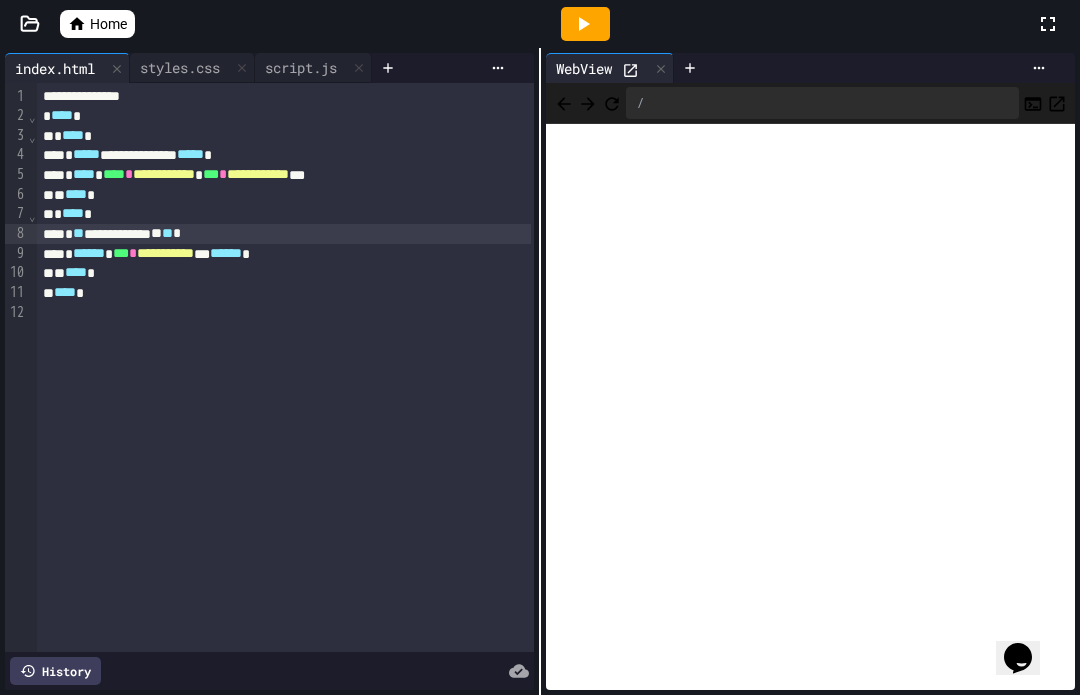 click on "index.html" at bounding box center (55, 68) 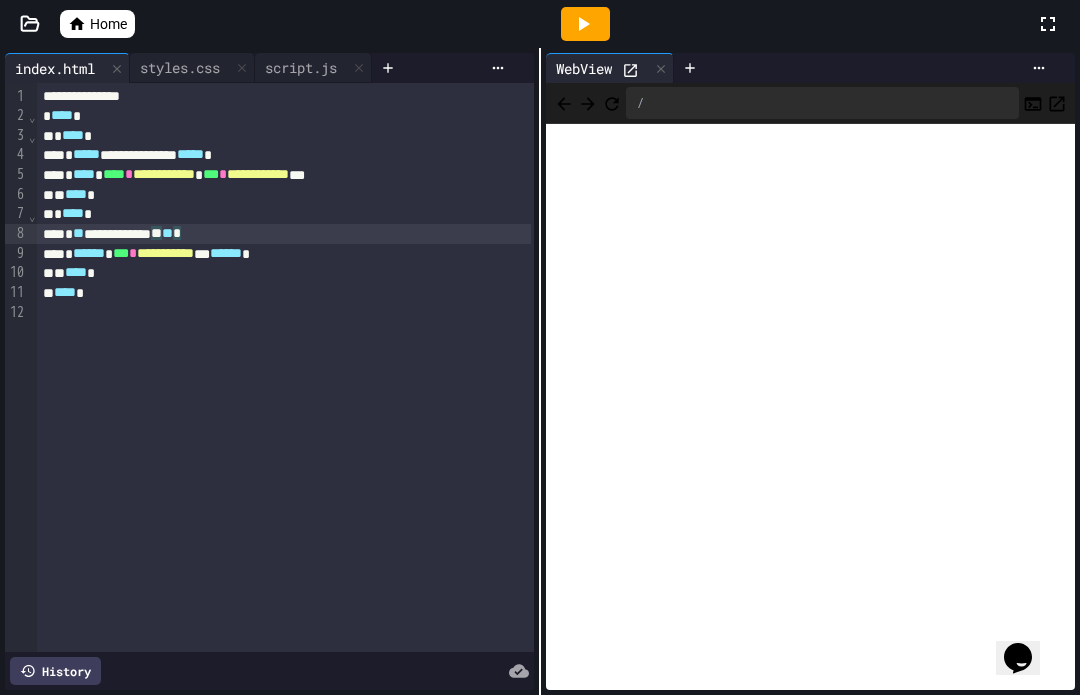 type 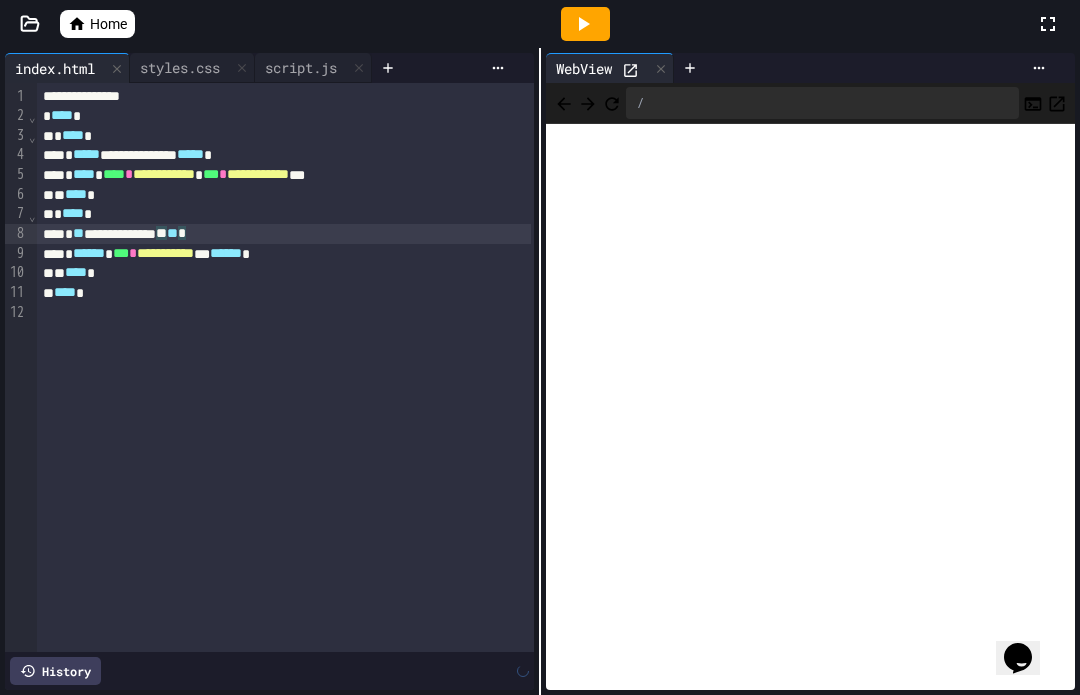 click 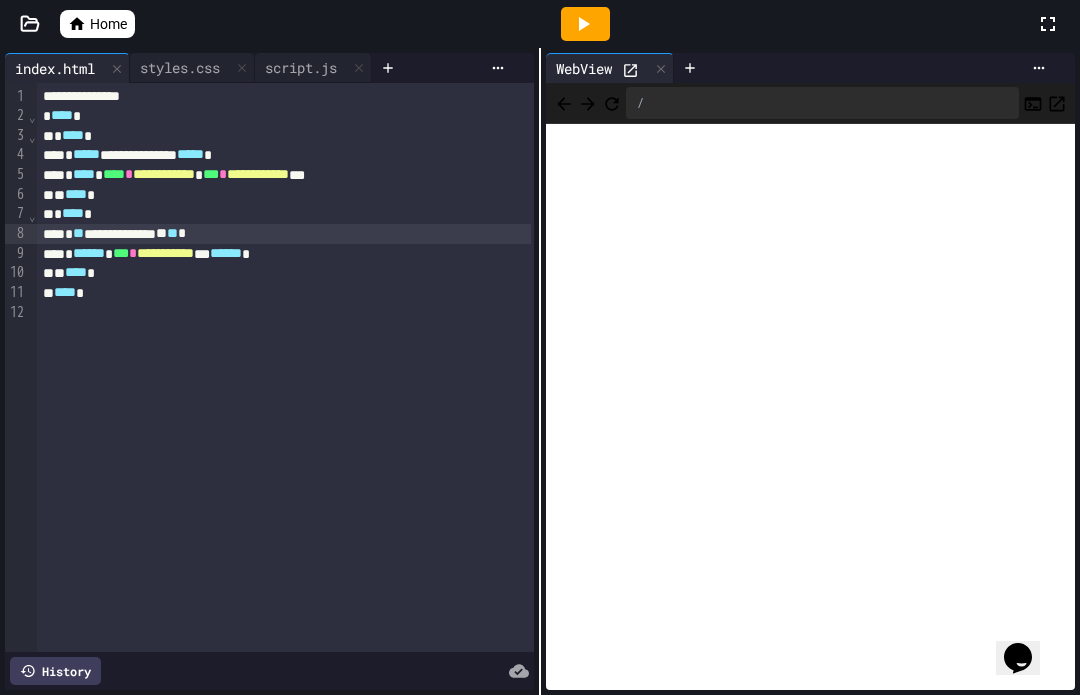 click 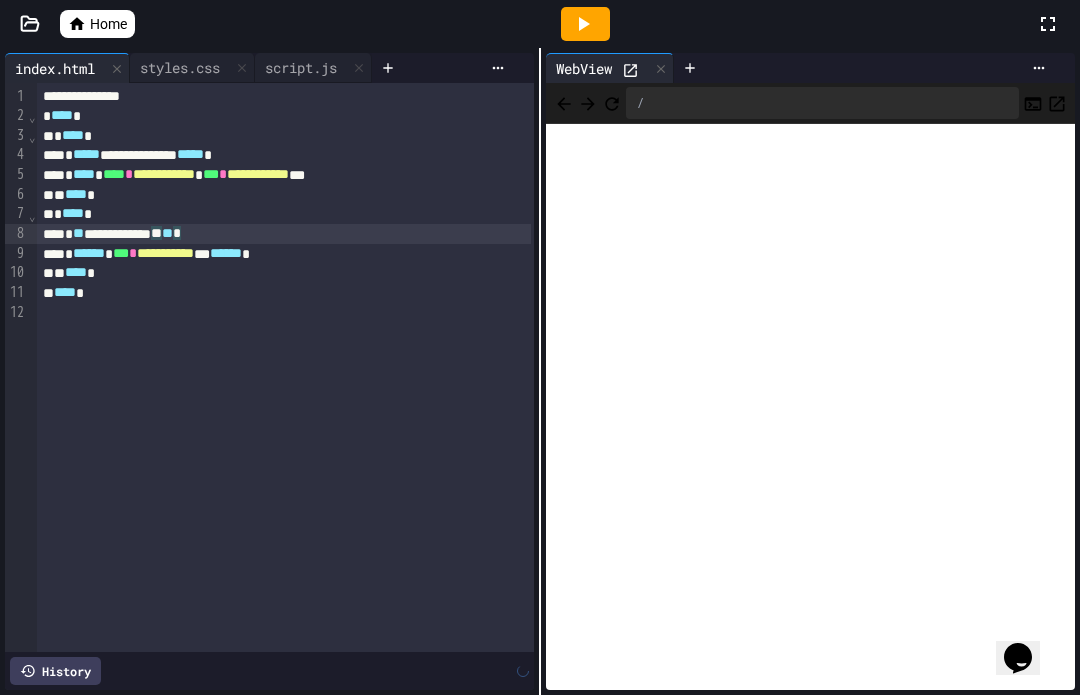 click at bounding box center [585, 24] 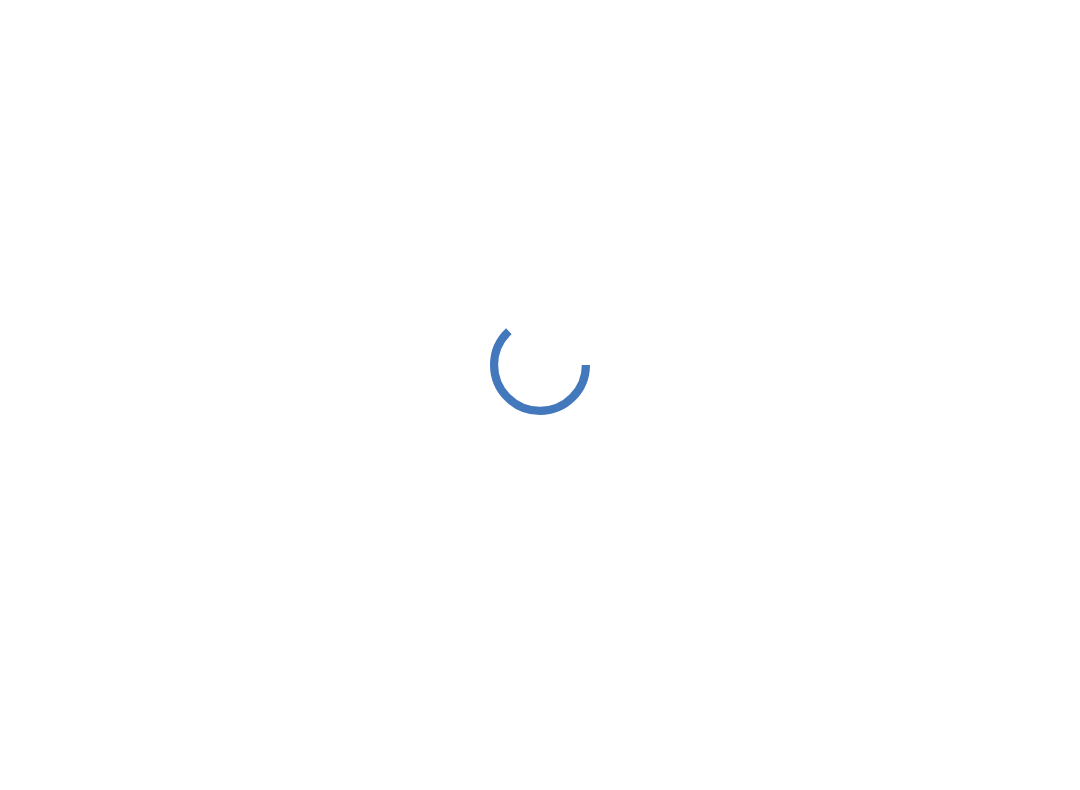 scroll, scrollTop: 0, scrollLeft: 0, axis: both 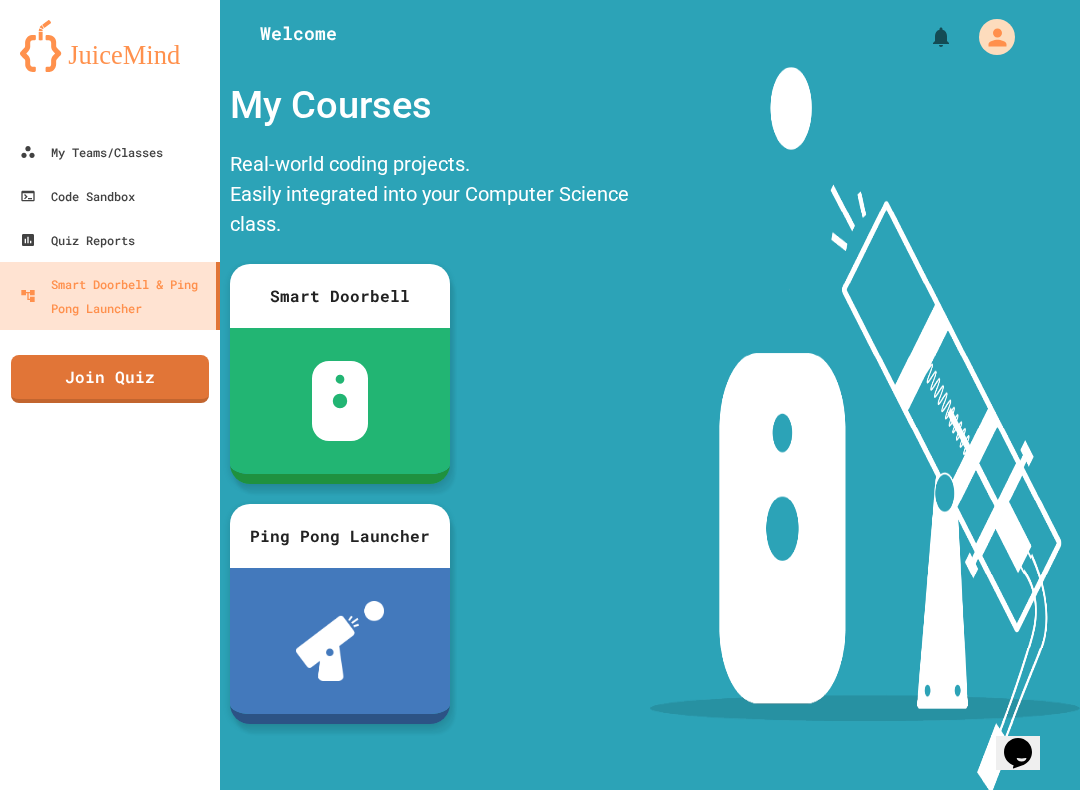 click on "Code Sandbox" at bounding box center [110, 196] 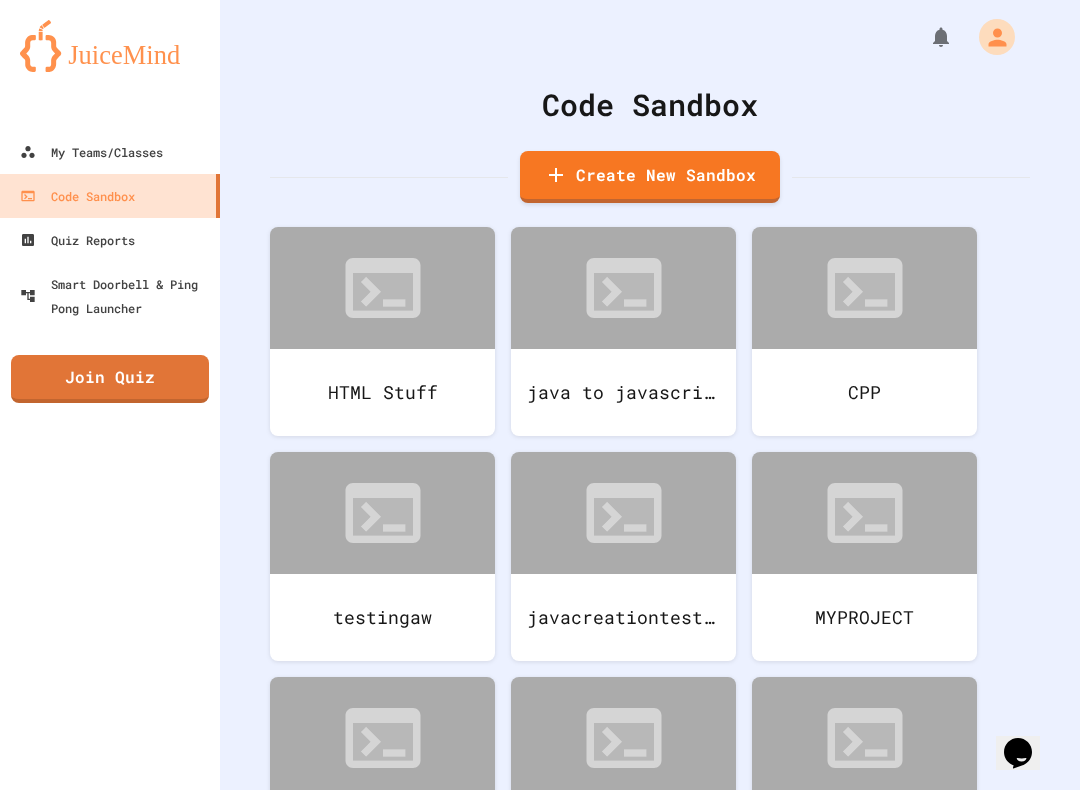 click 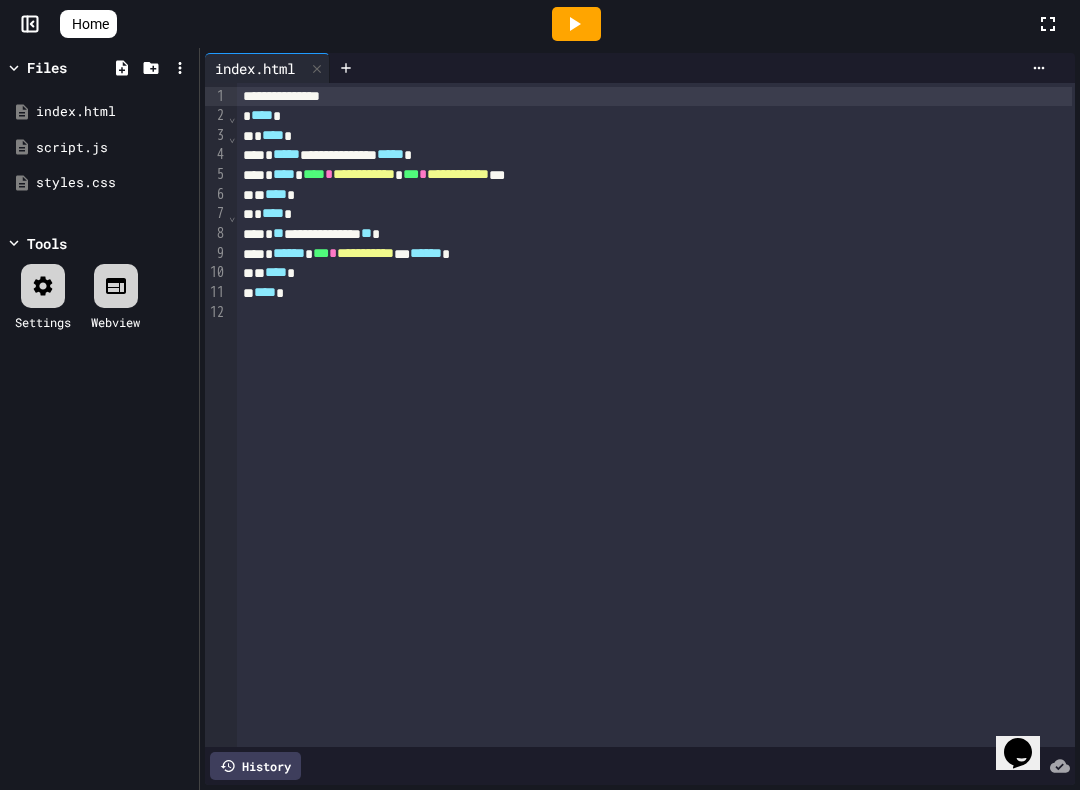 click on "styles.css" at bounding box center [114, 183] 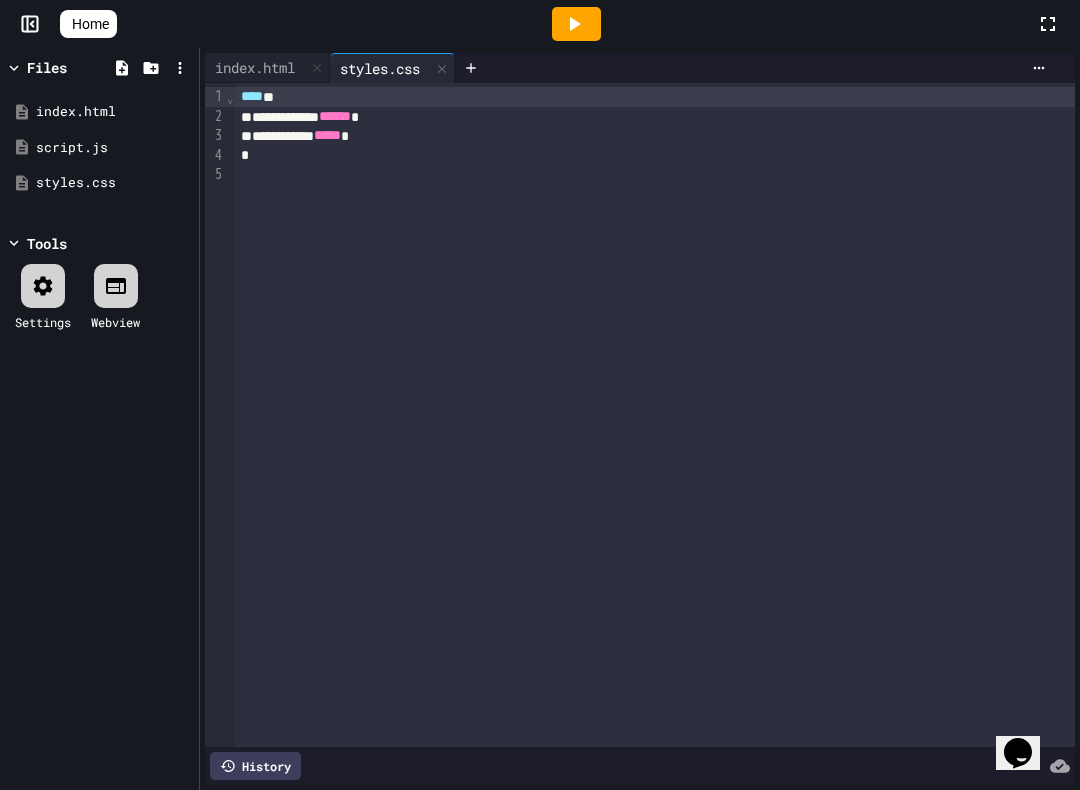 click on "script.js" at bounding box center (114, 148) 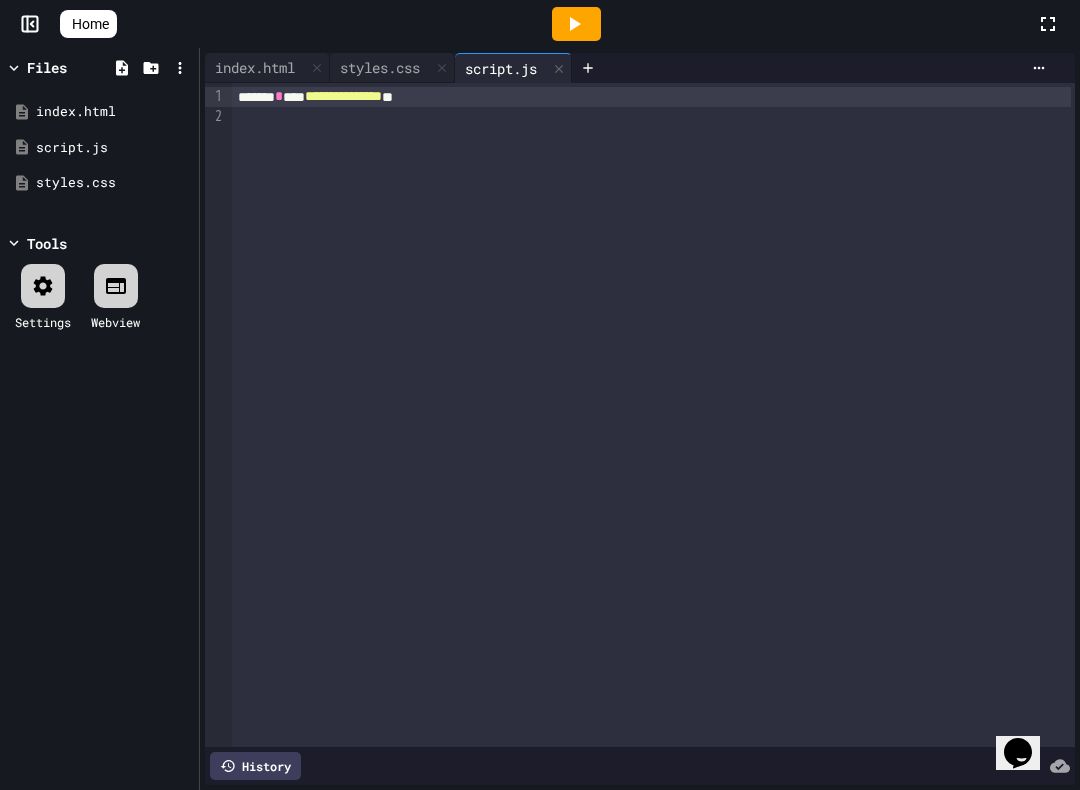 click 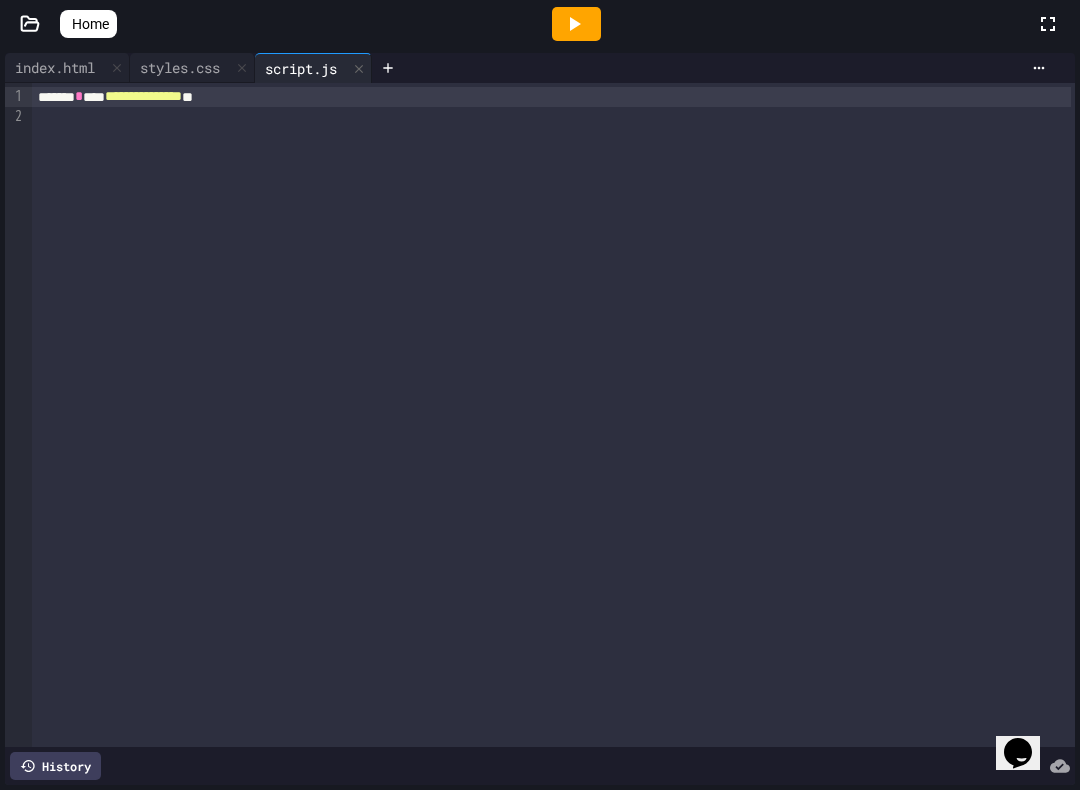 click 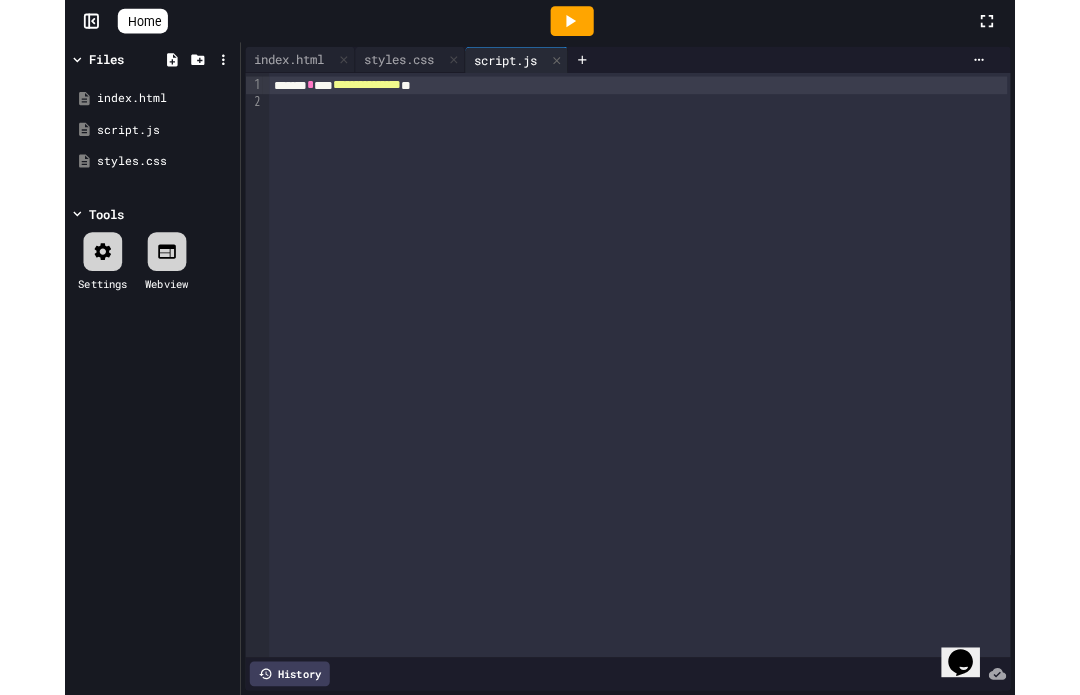 scroll, scrollTop: 0, scrollLeft: 0, axis: both 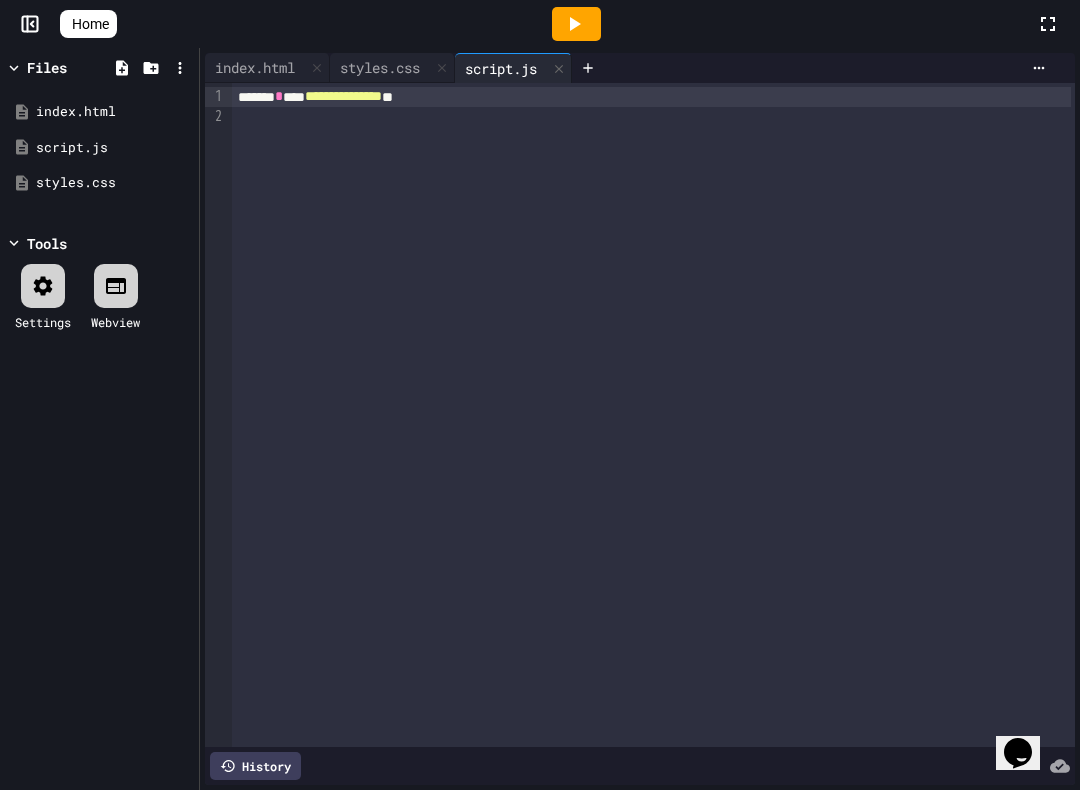 click 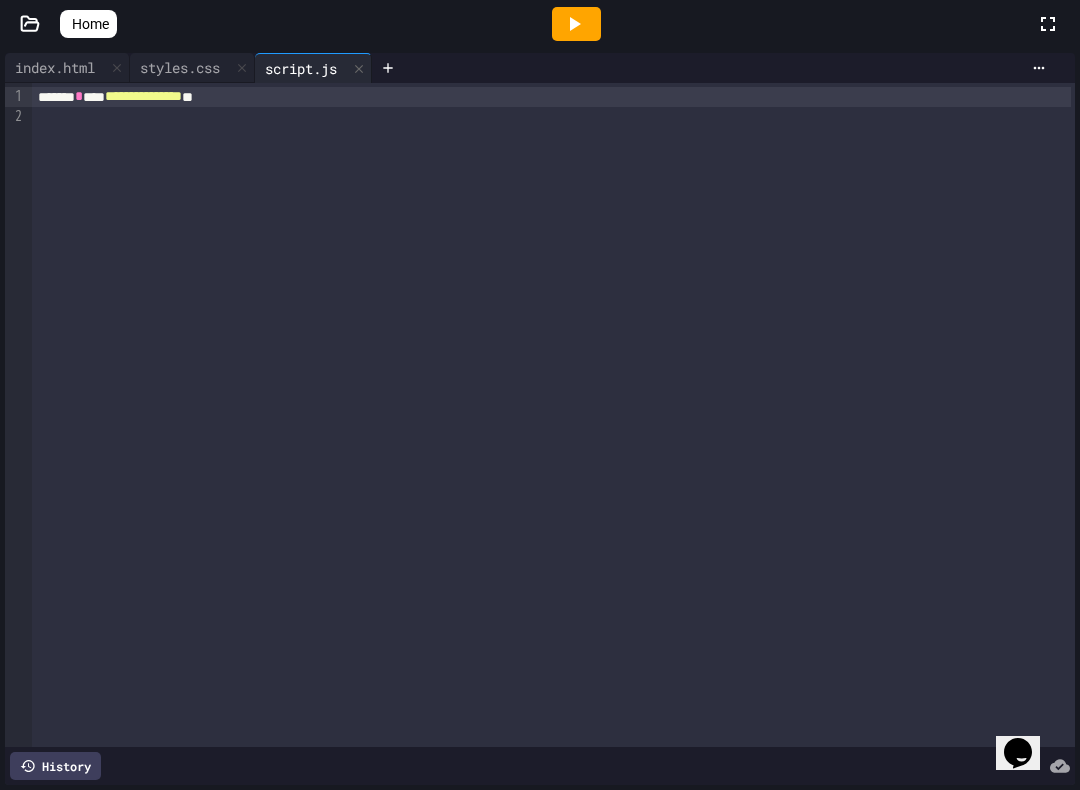 click on "index.html" at bounding box center (55, 67) 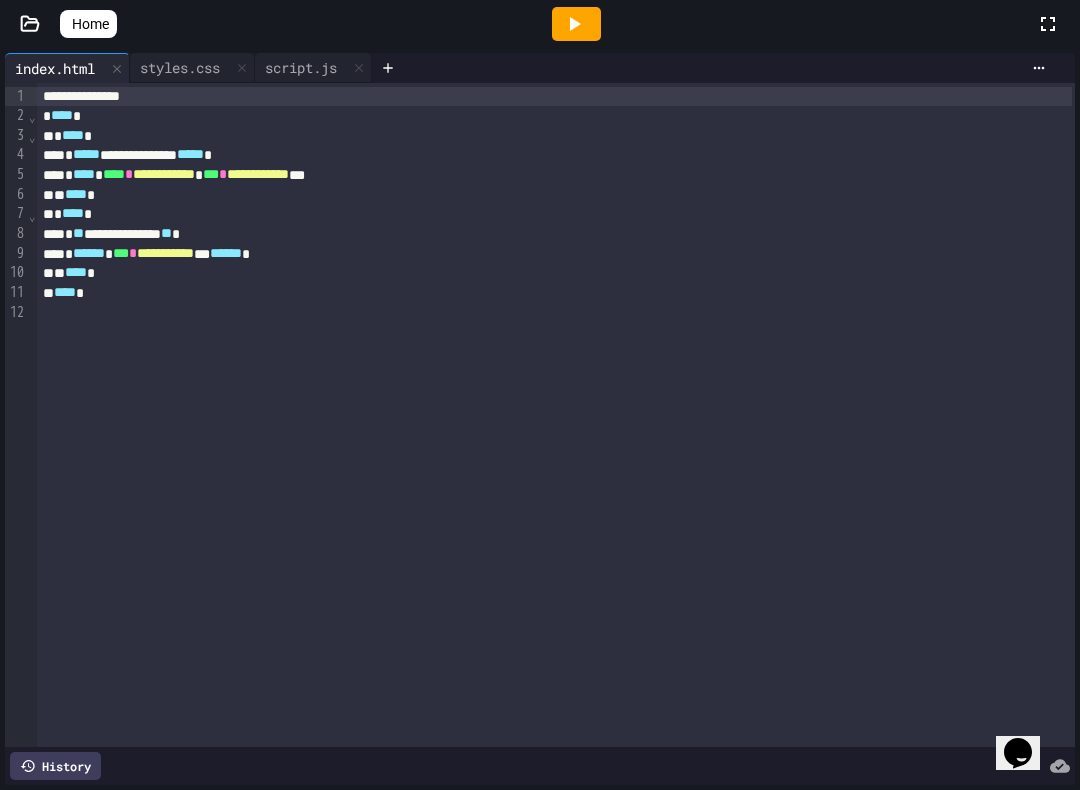 click on "index.html" at bounding box center (55, 68) 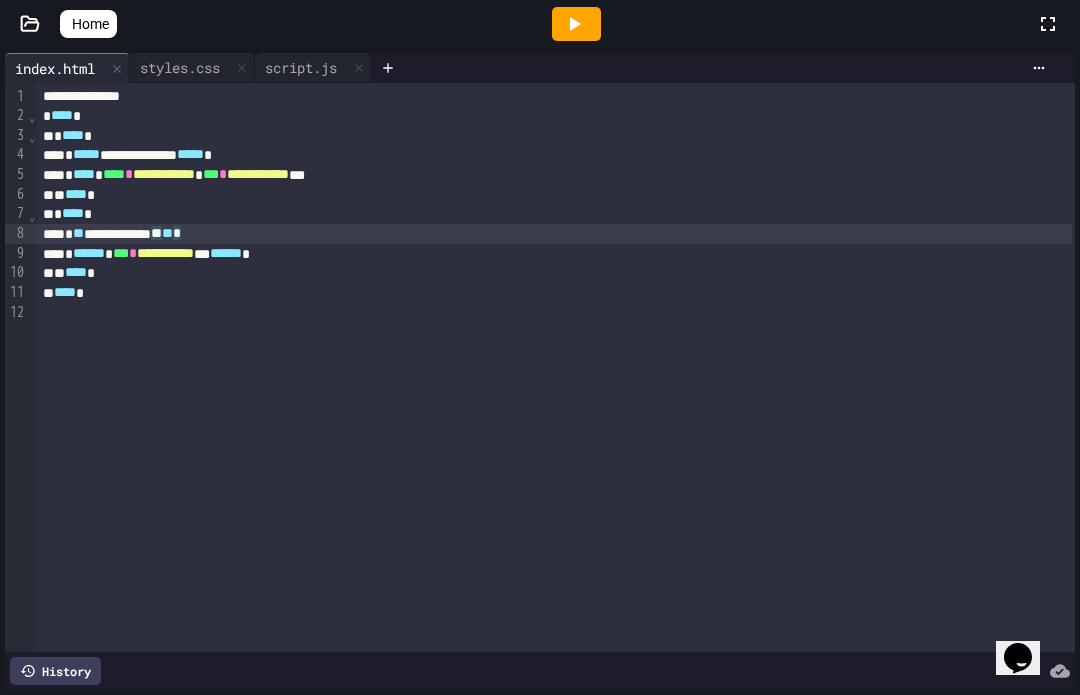 click at bounding box center [576, 24] 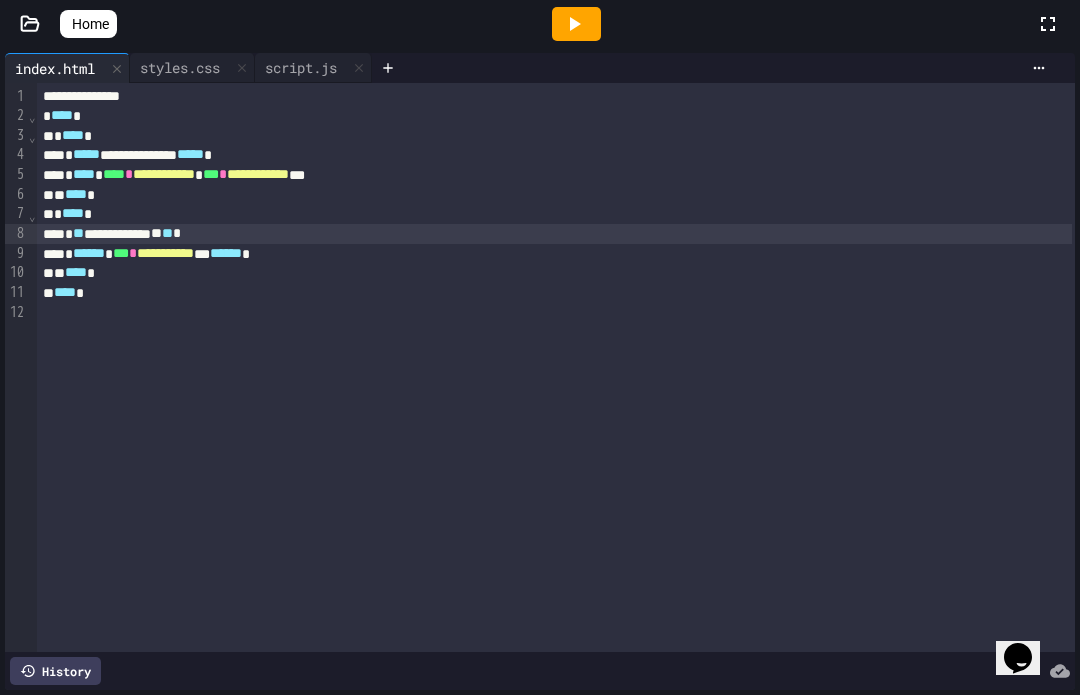 click at bounding box center (576, 24) 